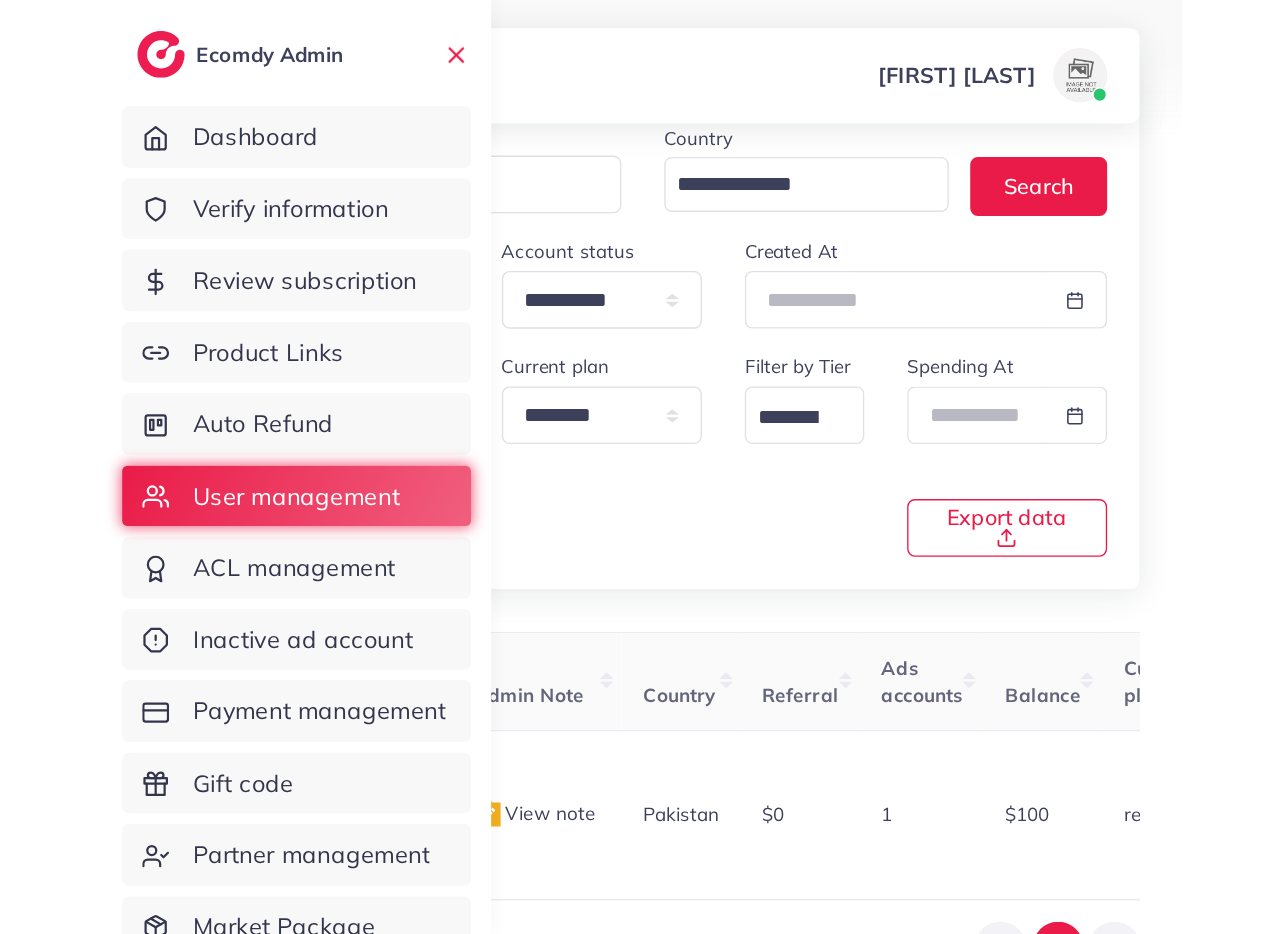 scroll, scrollTop: 47, scrollLeft: 0, axis: vertical 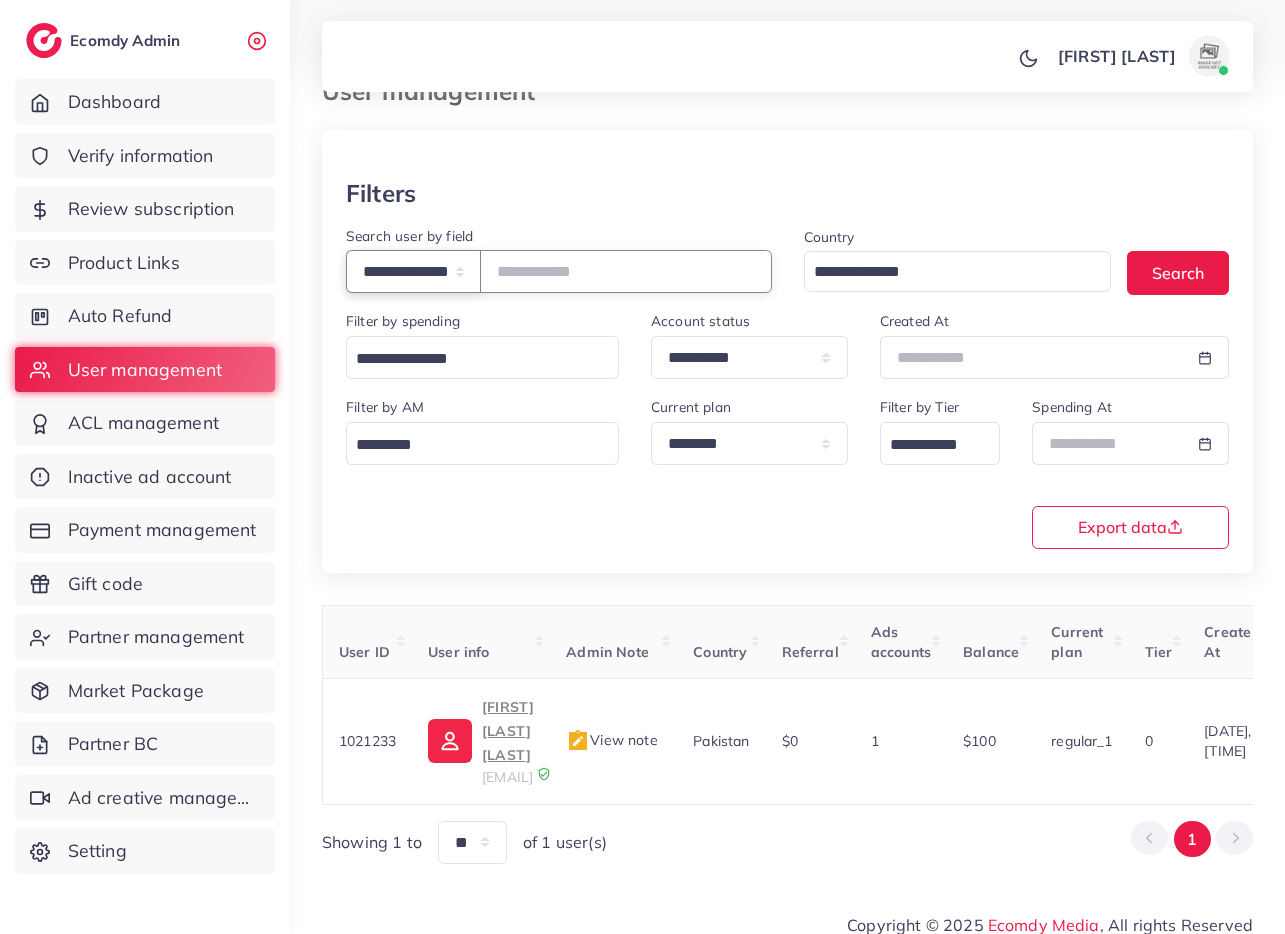 click on "**********" at bounding box center (413, 271) 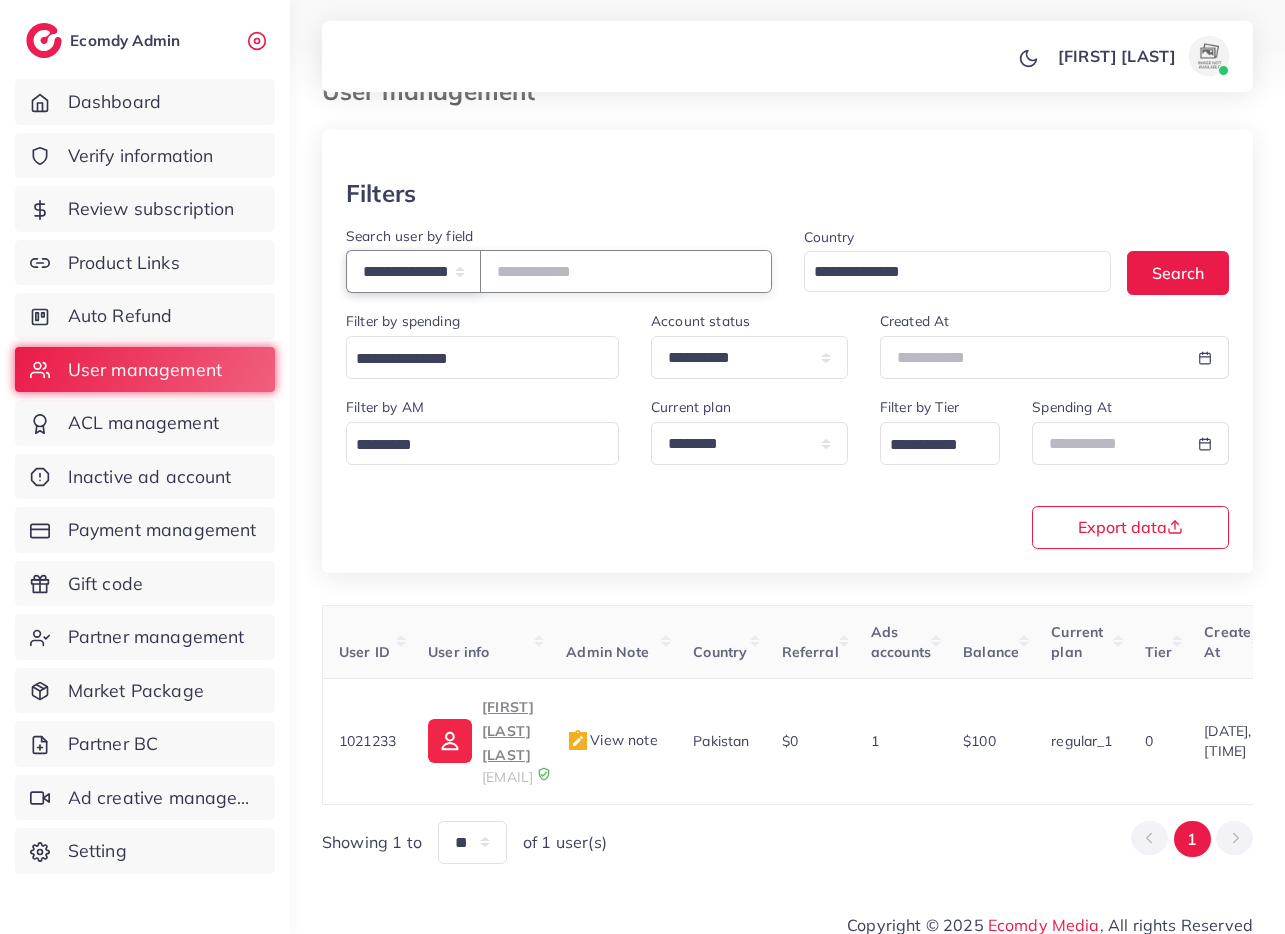 select on "**********" 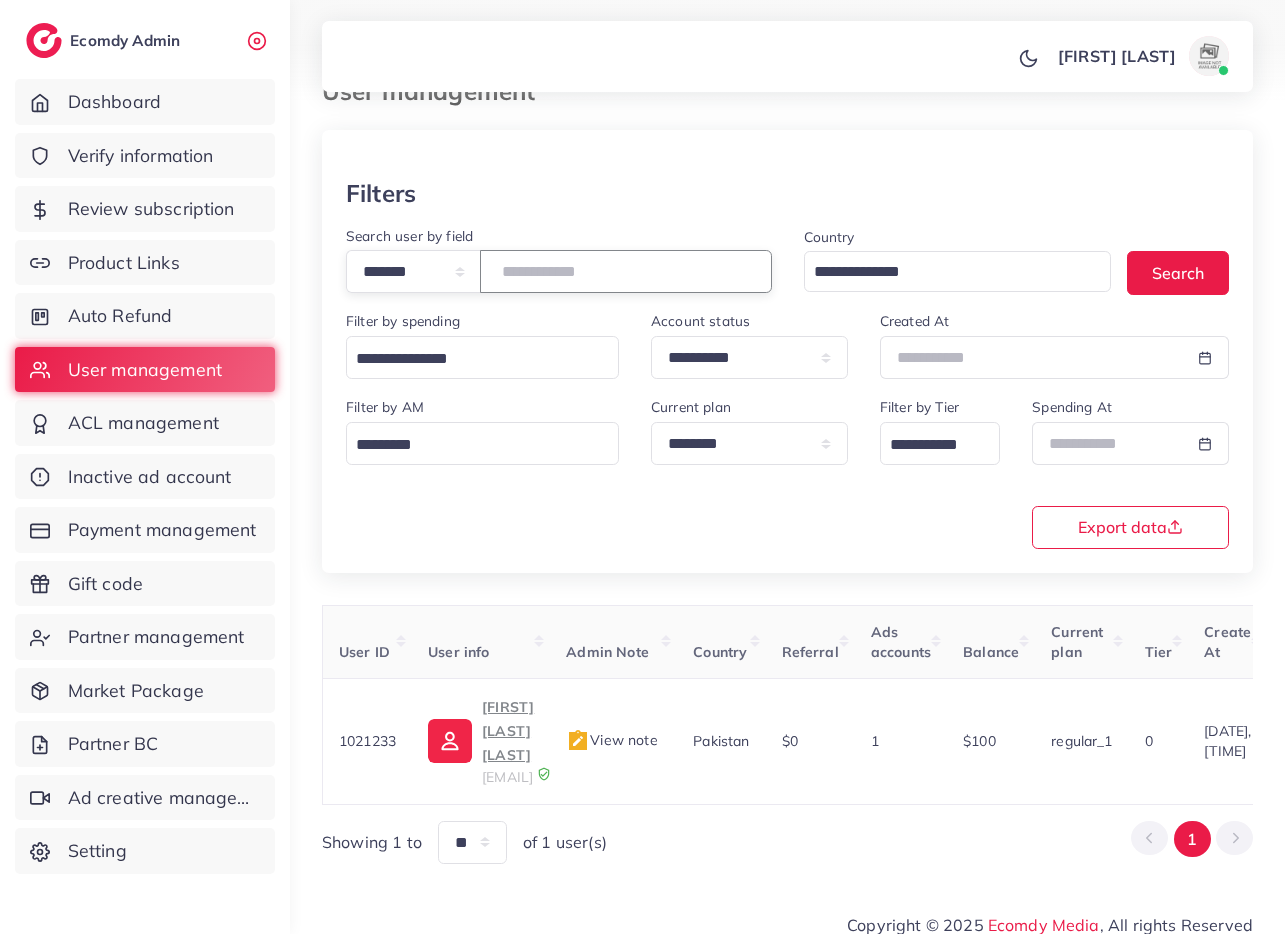 click at bounding box center (626, 271) 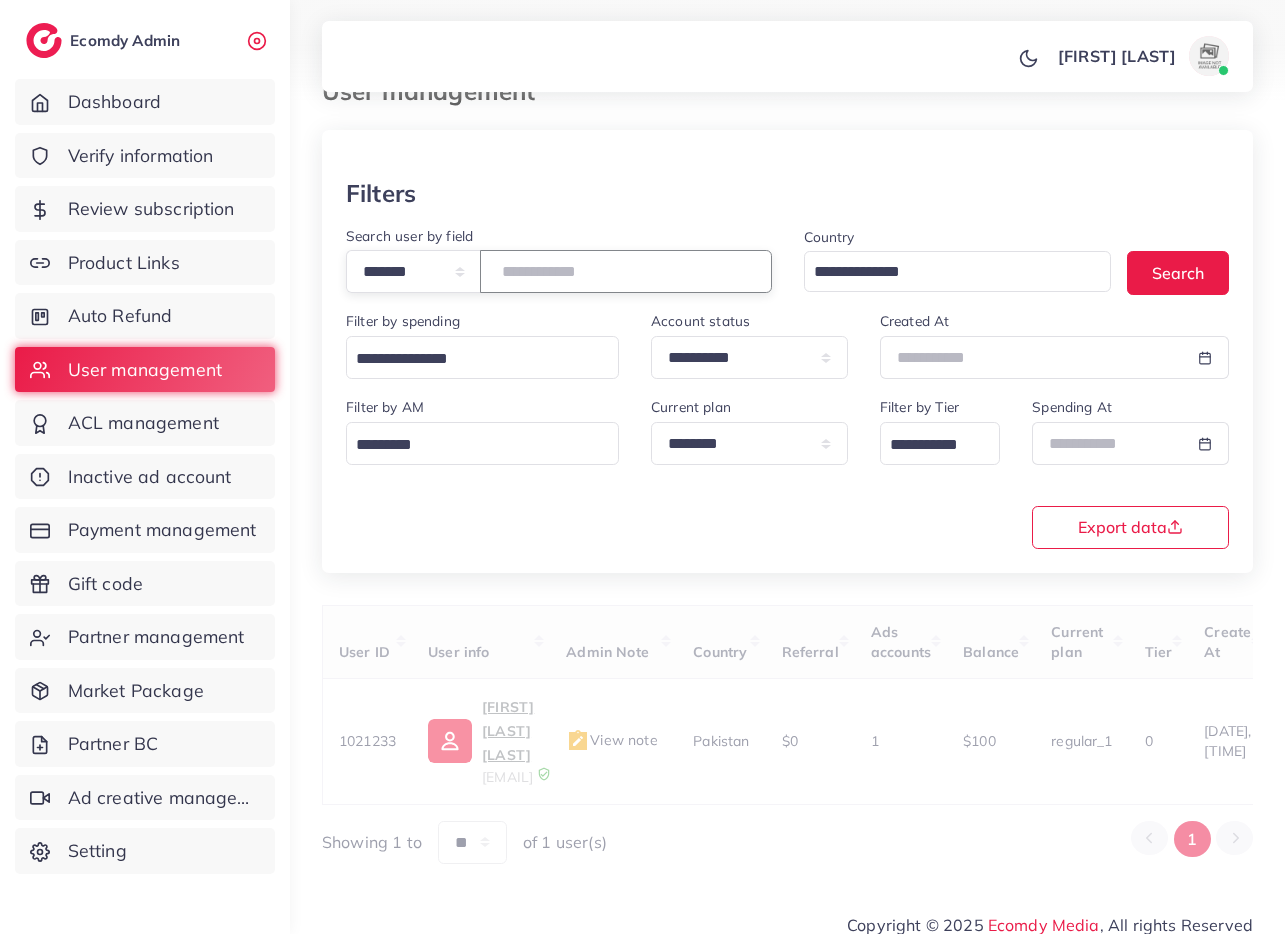 paste on "*******" 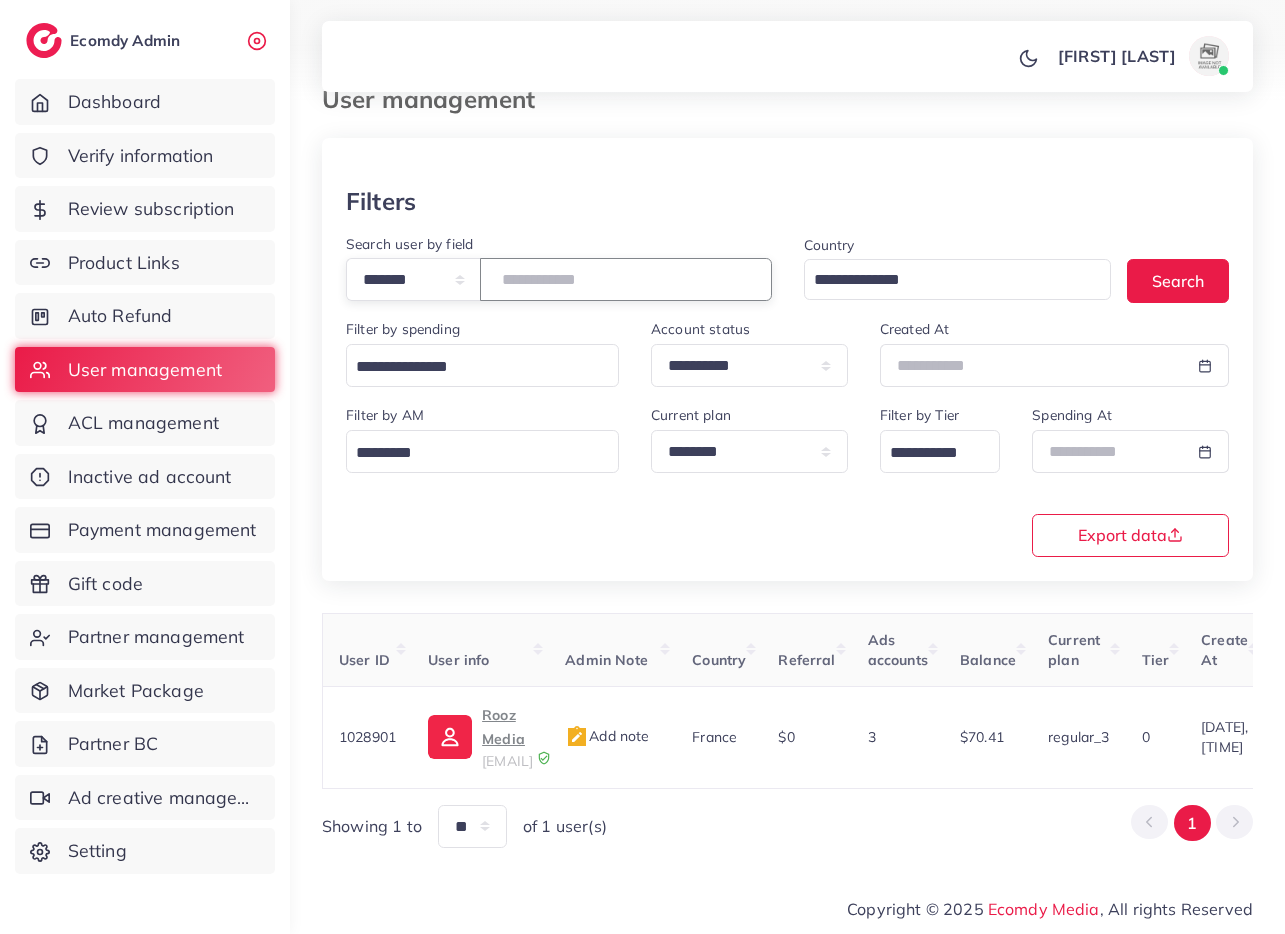 scroll, scrollTop: 23, scrollLeft: 0, axis: vertical 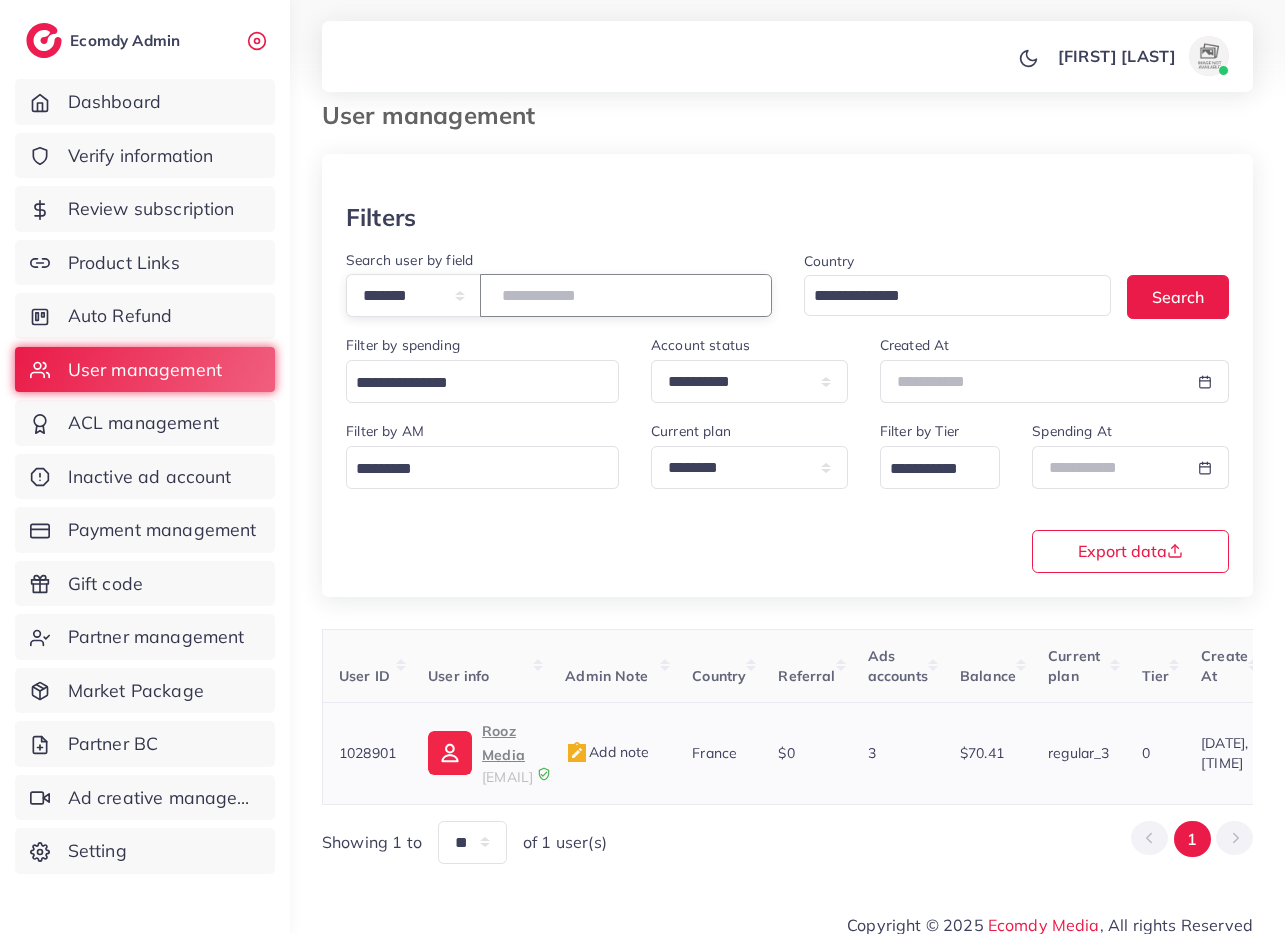 type on "*******" 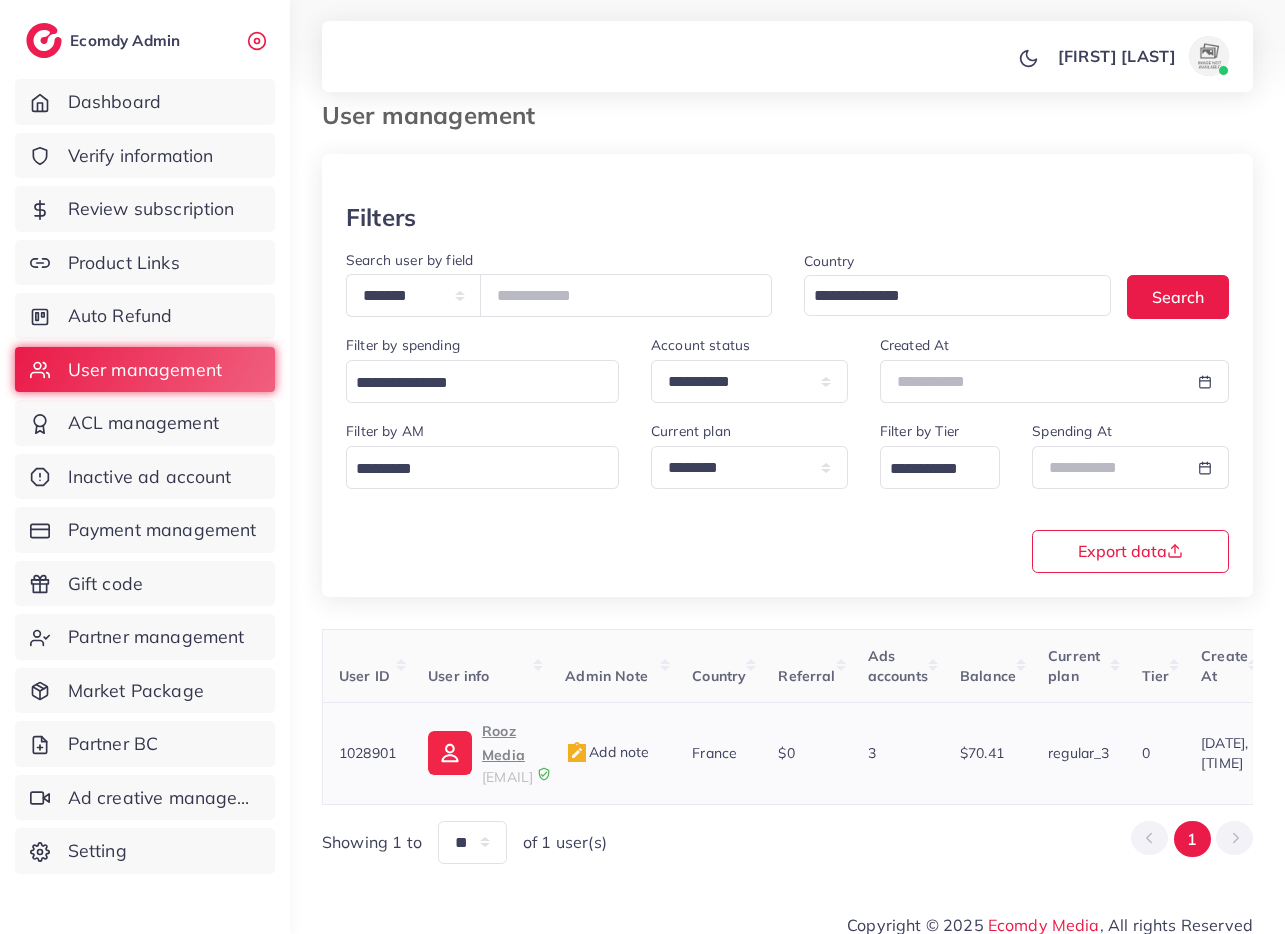 click on "mediarooz33@gmail.com" at bounding box center (507, 777) 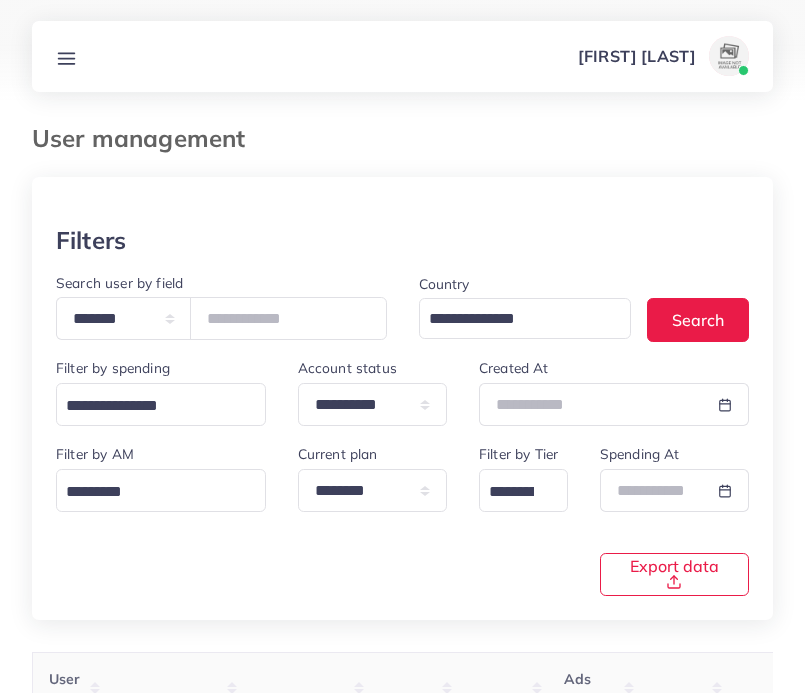 scroll, scrollTop: 170, scrollLeft: 0, axis: vertical 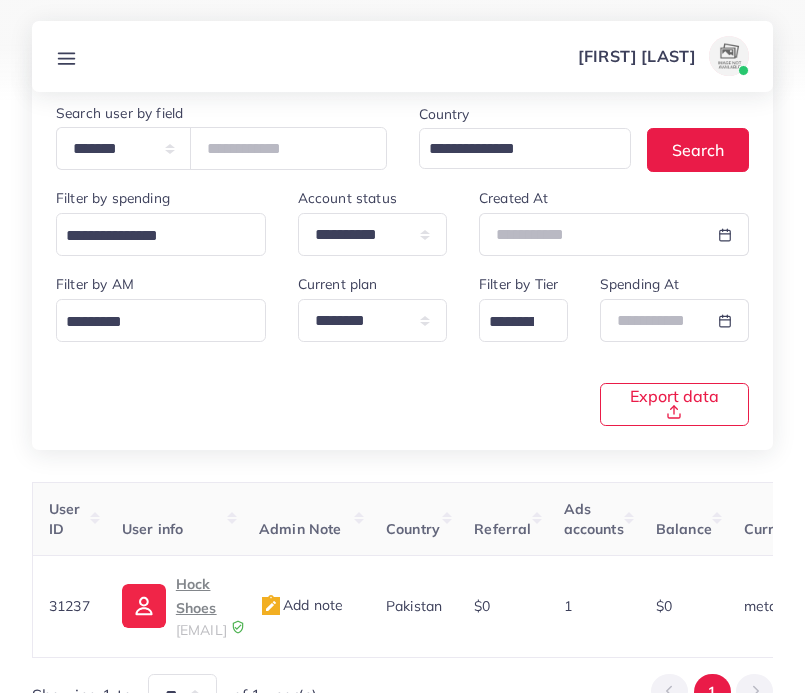 click 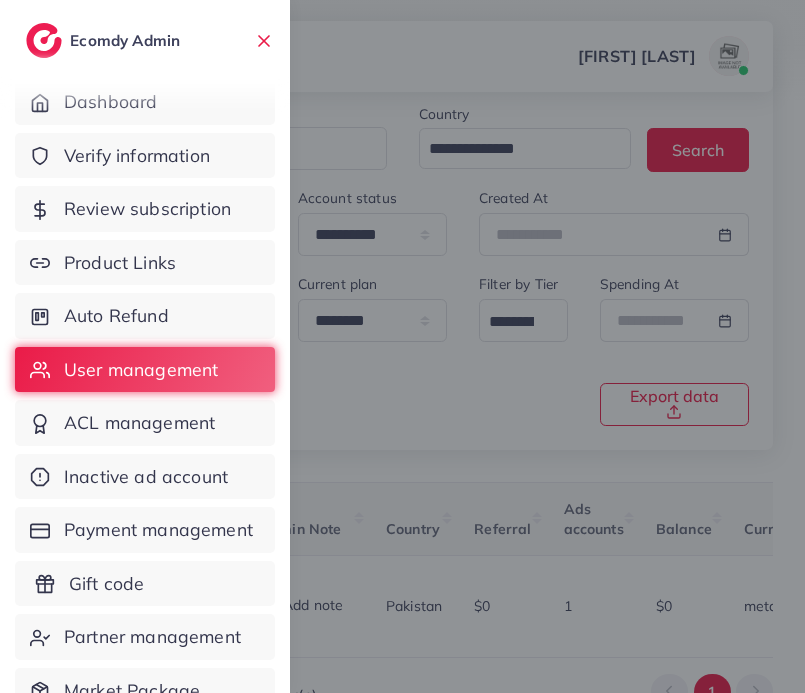 scroll, scrollTop: 200, scrollLeft: 0, axis: vertical 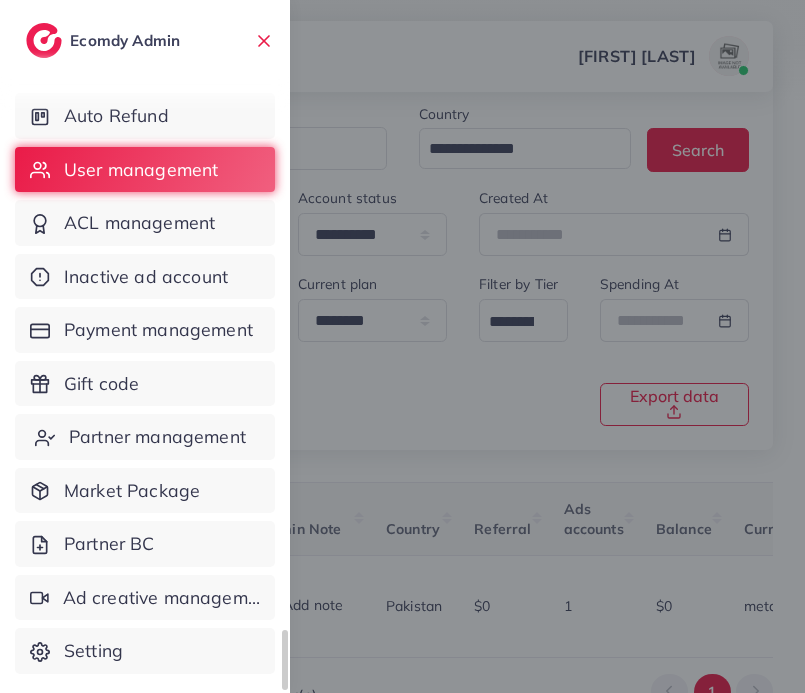click on "Partner management" at bounding box center [157, 437] 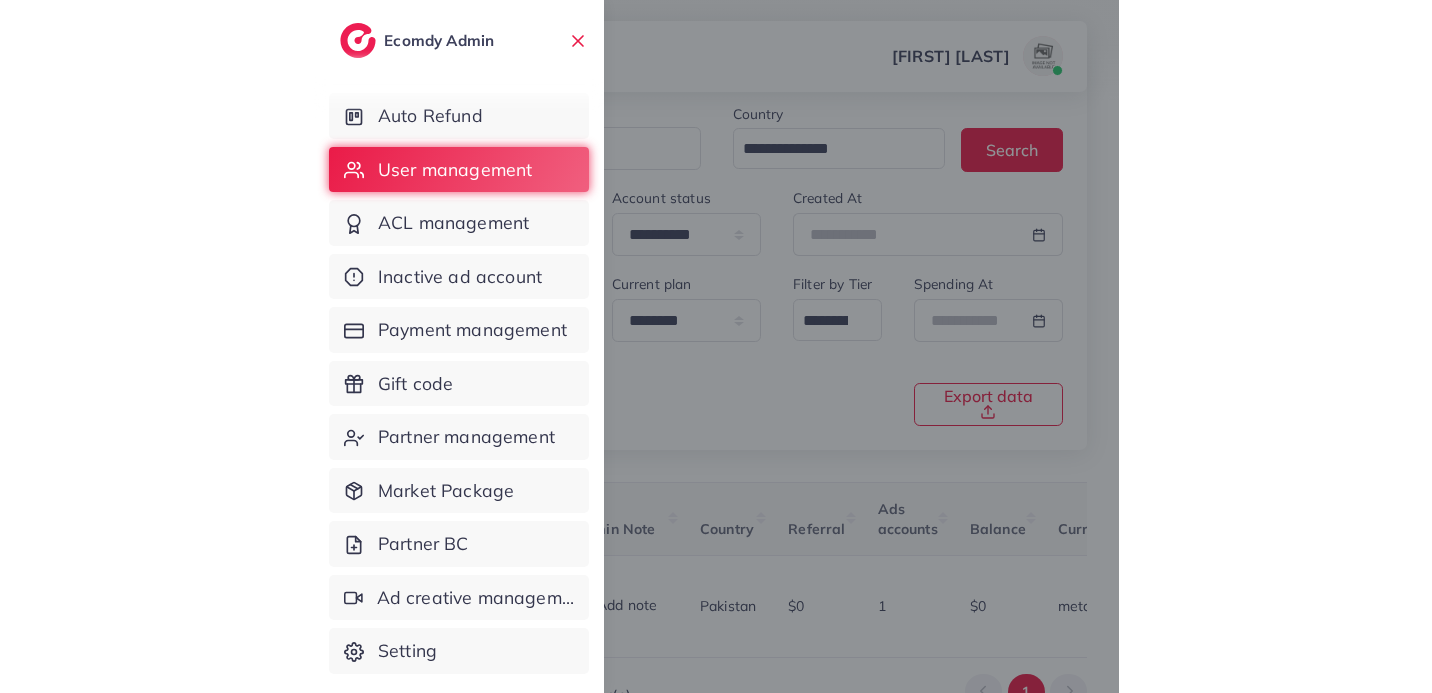 scroll, scrollTop: 0, scrollLeft: 0, axis: both 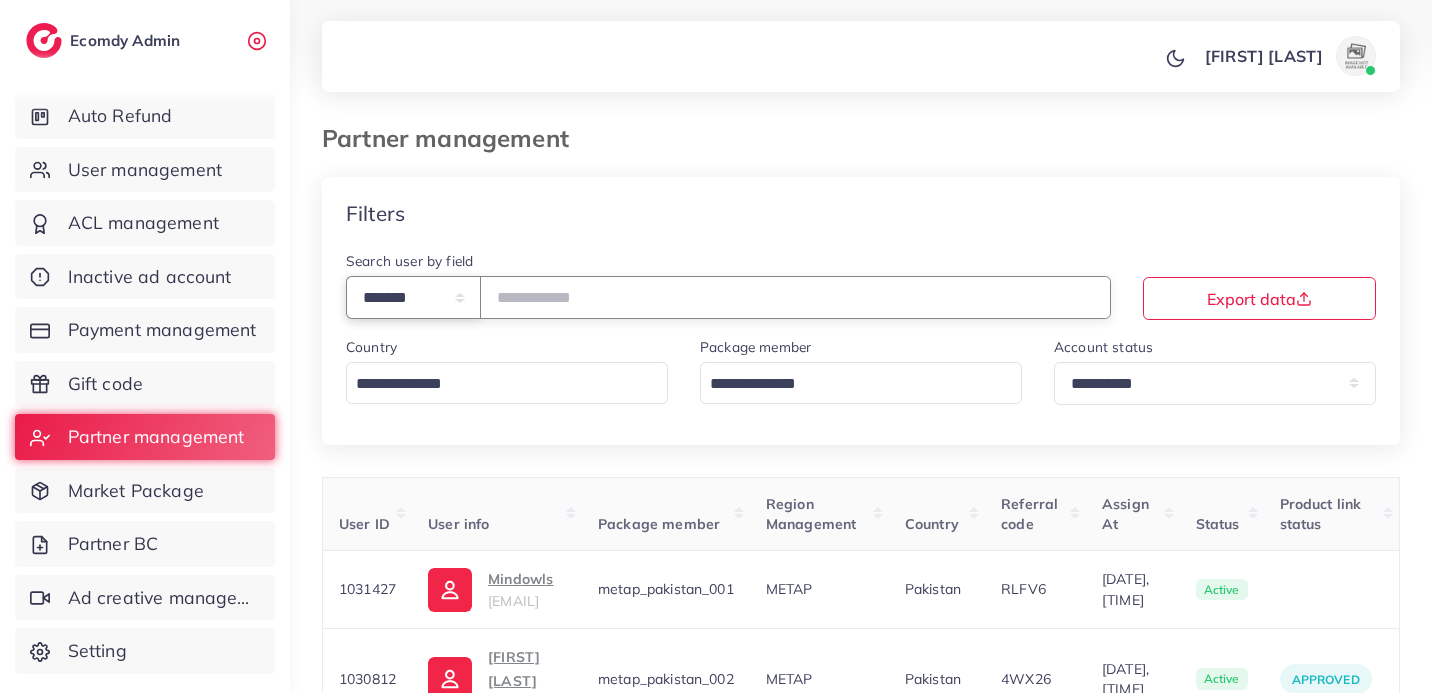 click on "**********" at bounding box center [413, 297] 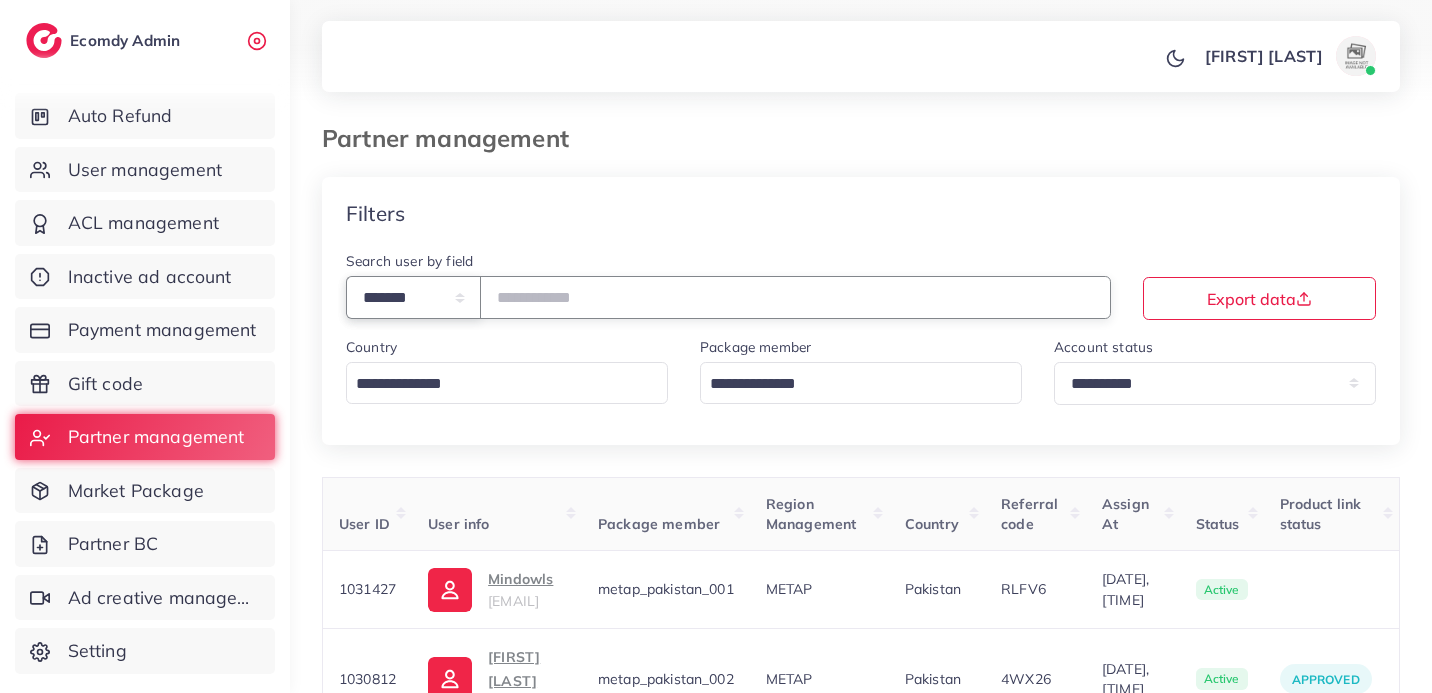 click on "**********" at bounding box center (413, 297) 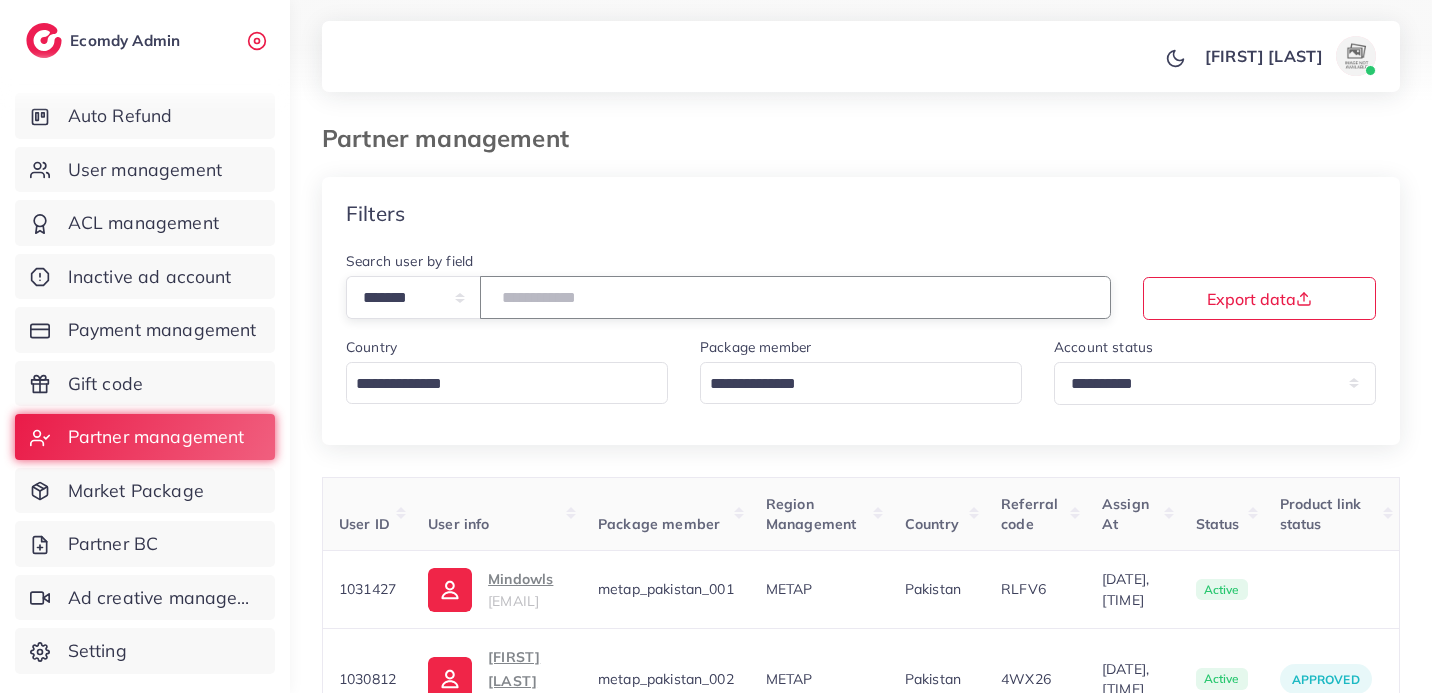 click at bounding box center (795, 297) 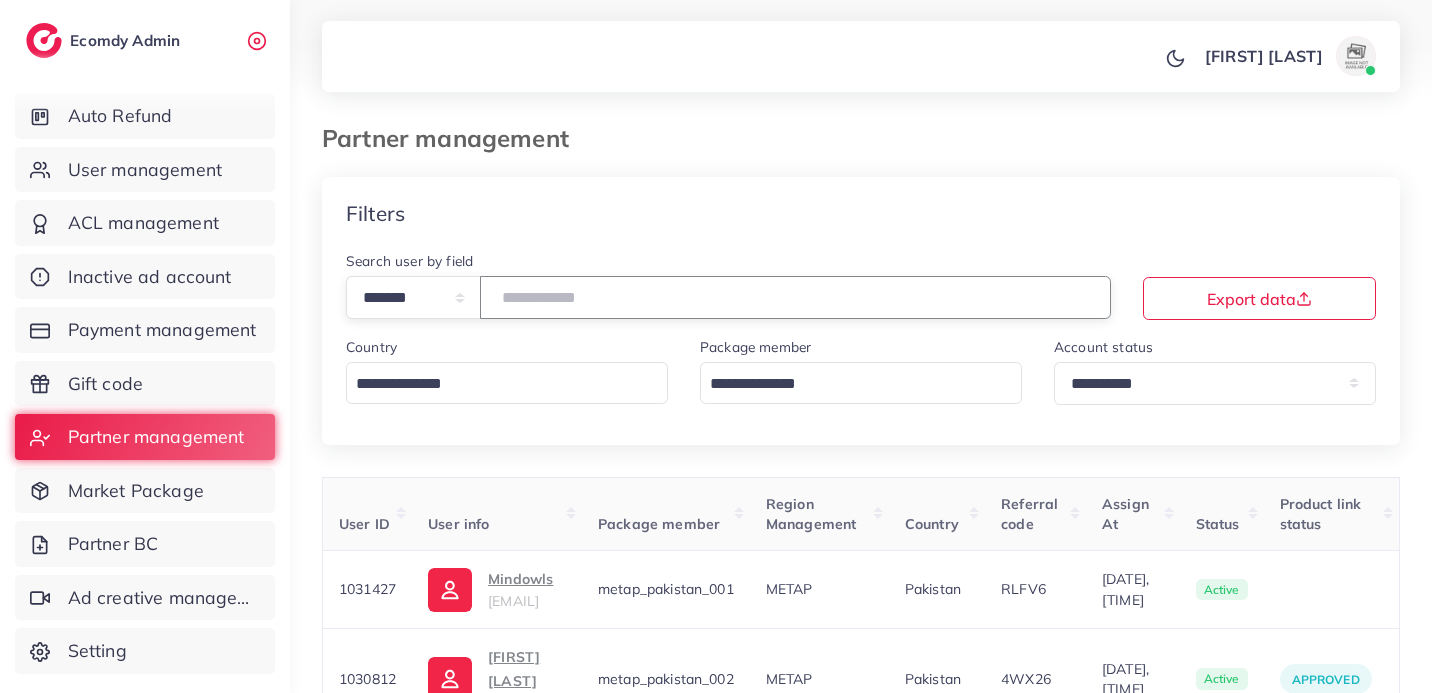 type on "*****" 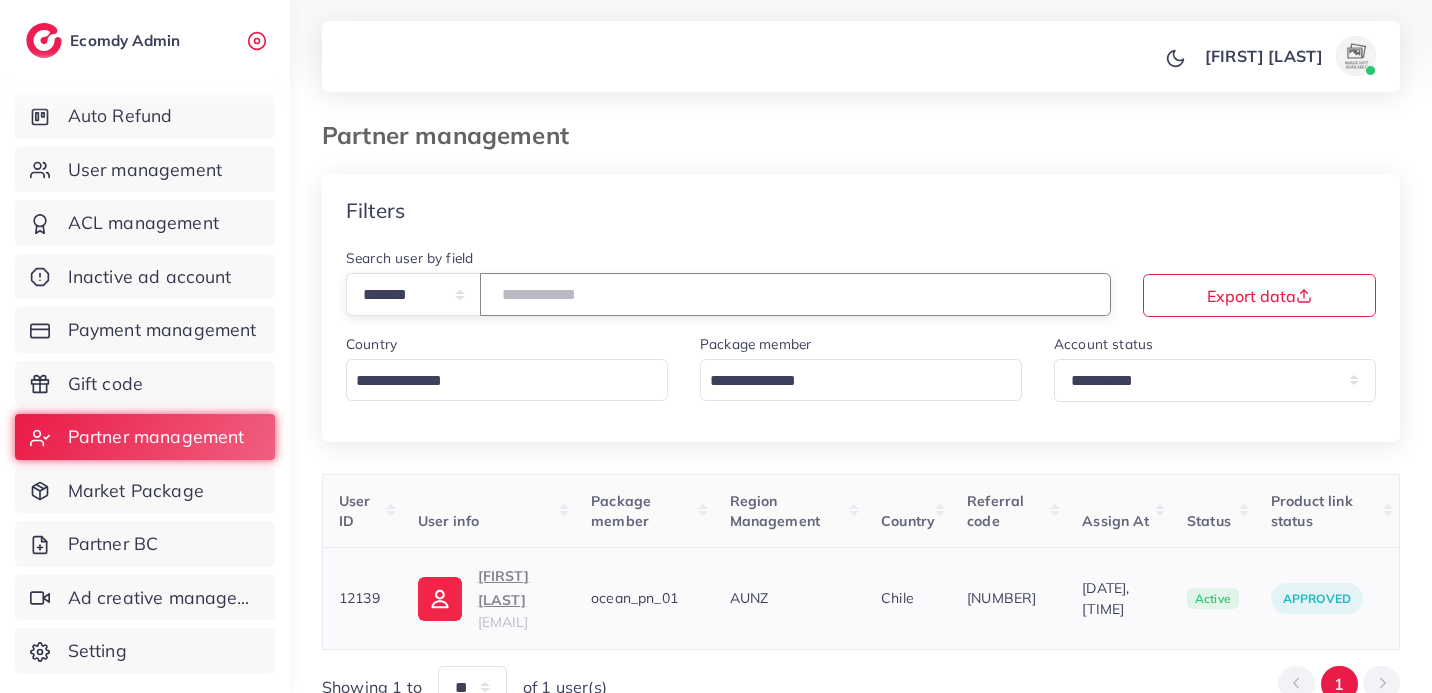 scroll, scrollTop: 4, scrollLeft: 0, axis: vertical 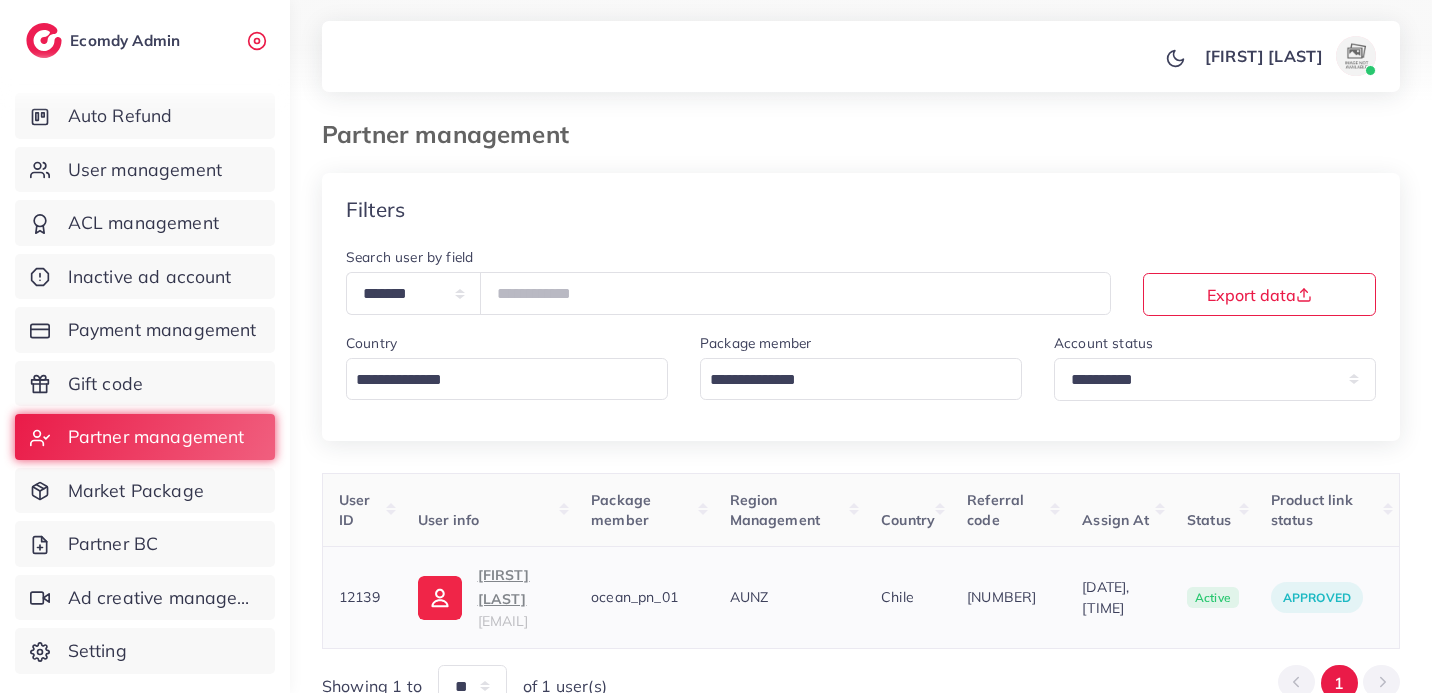 click on "[EMAIL]" at bounding box center (503, 621) 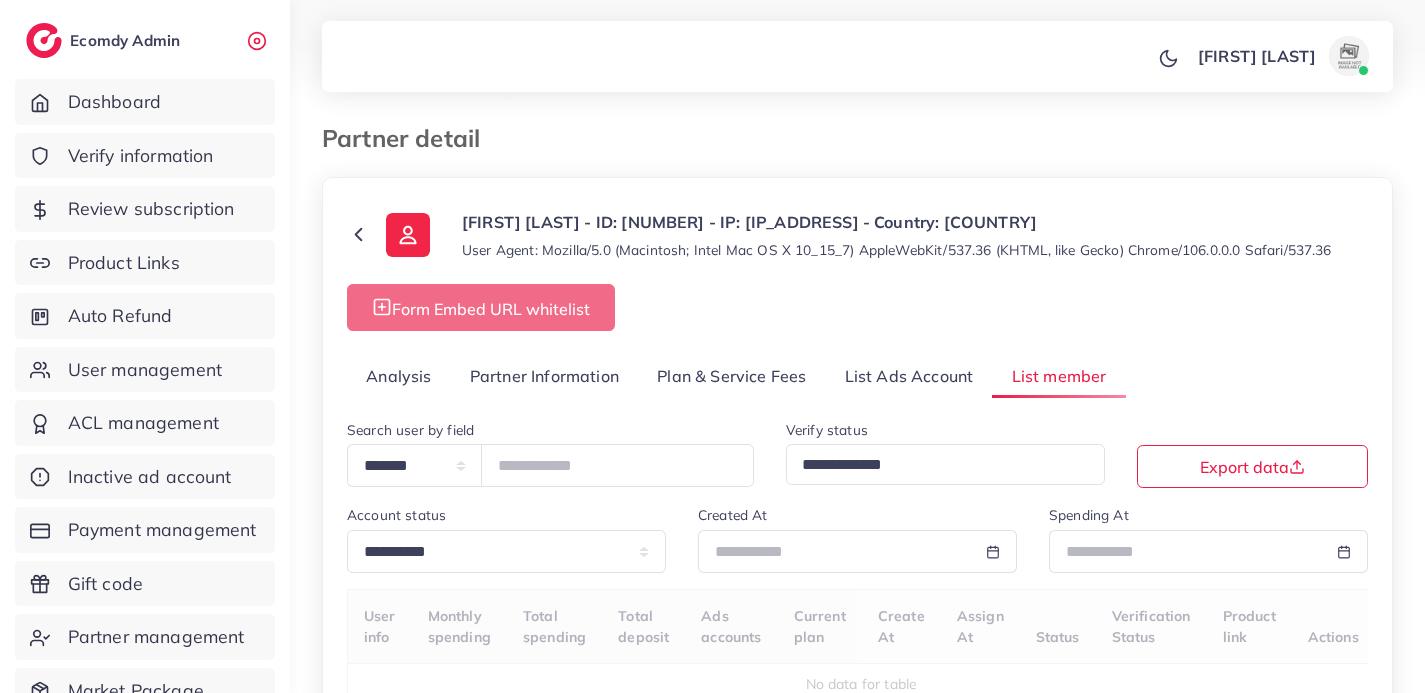 select on "*" 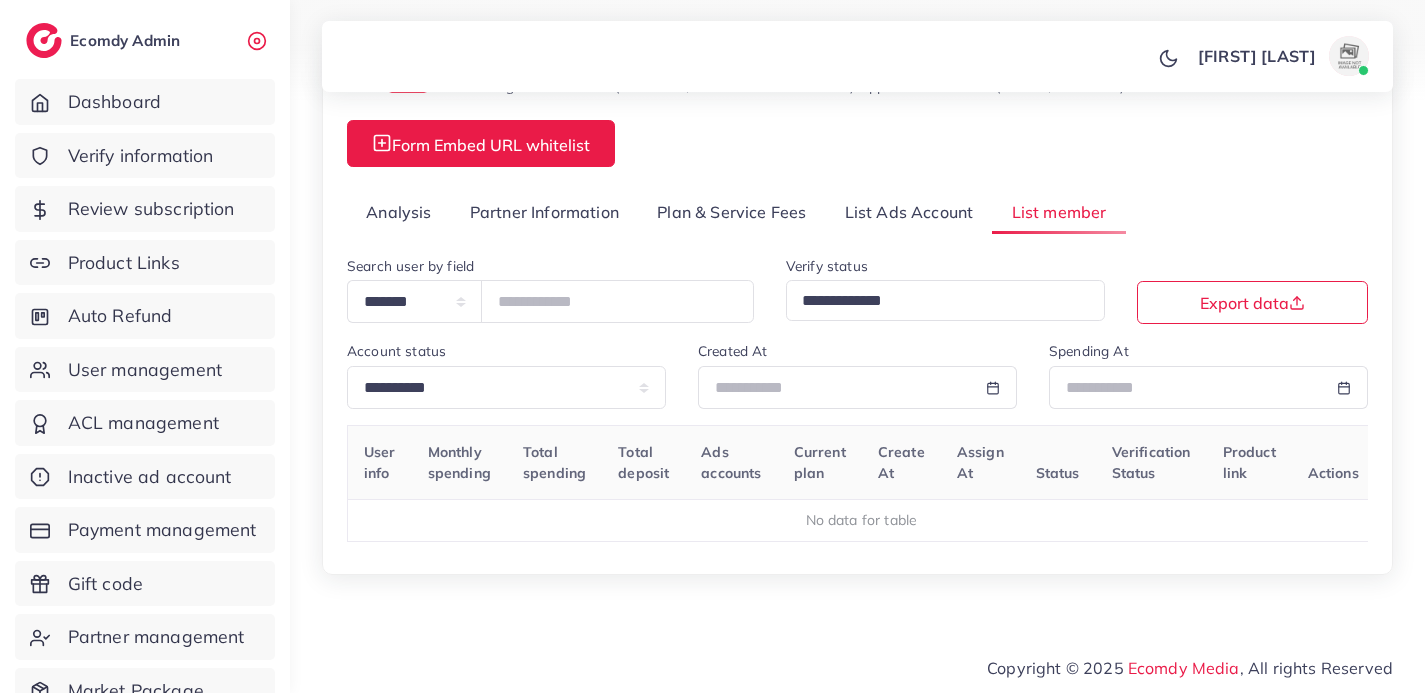 scroll, scrollTop: 164, scrollLeft: 0, axis: vertical 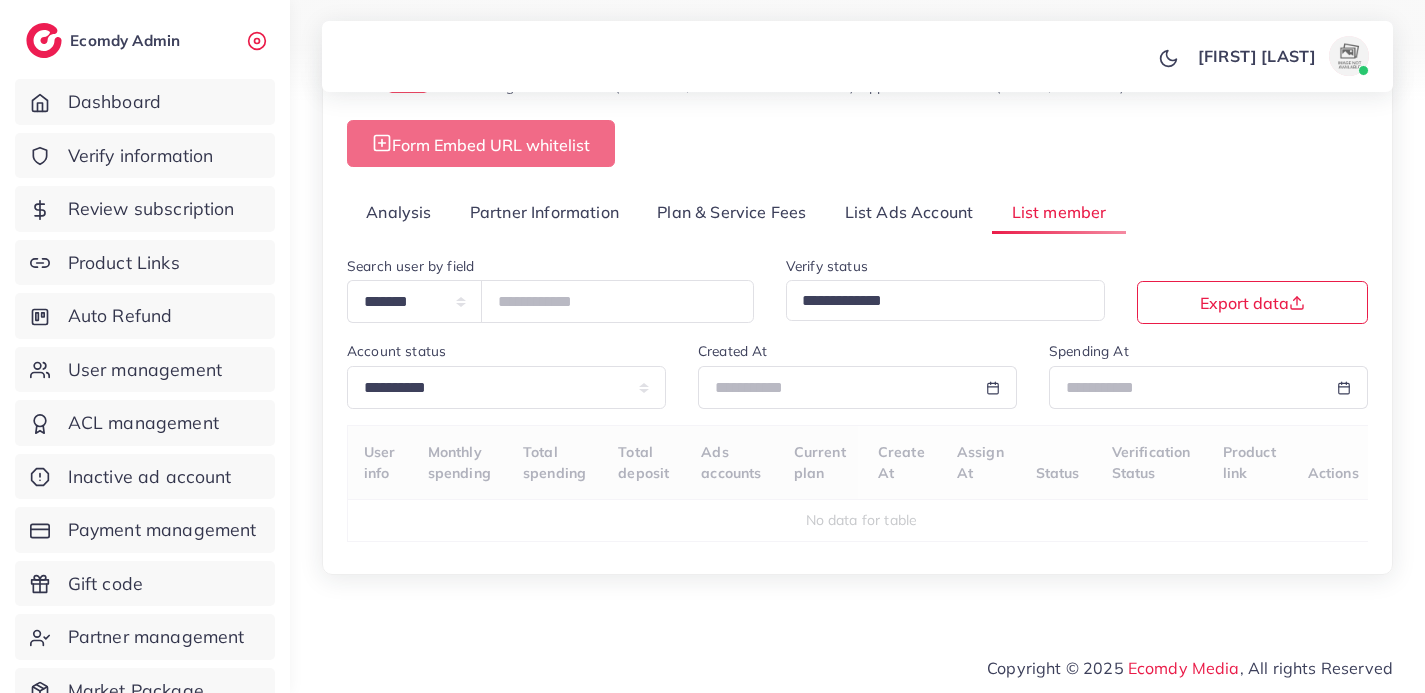 select on "**" 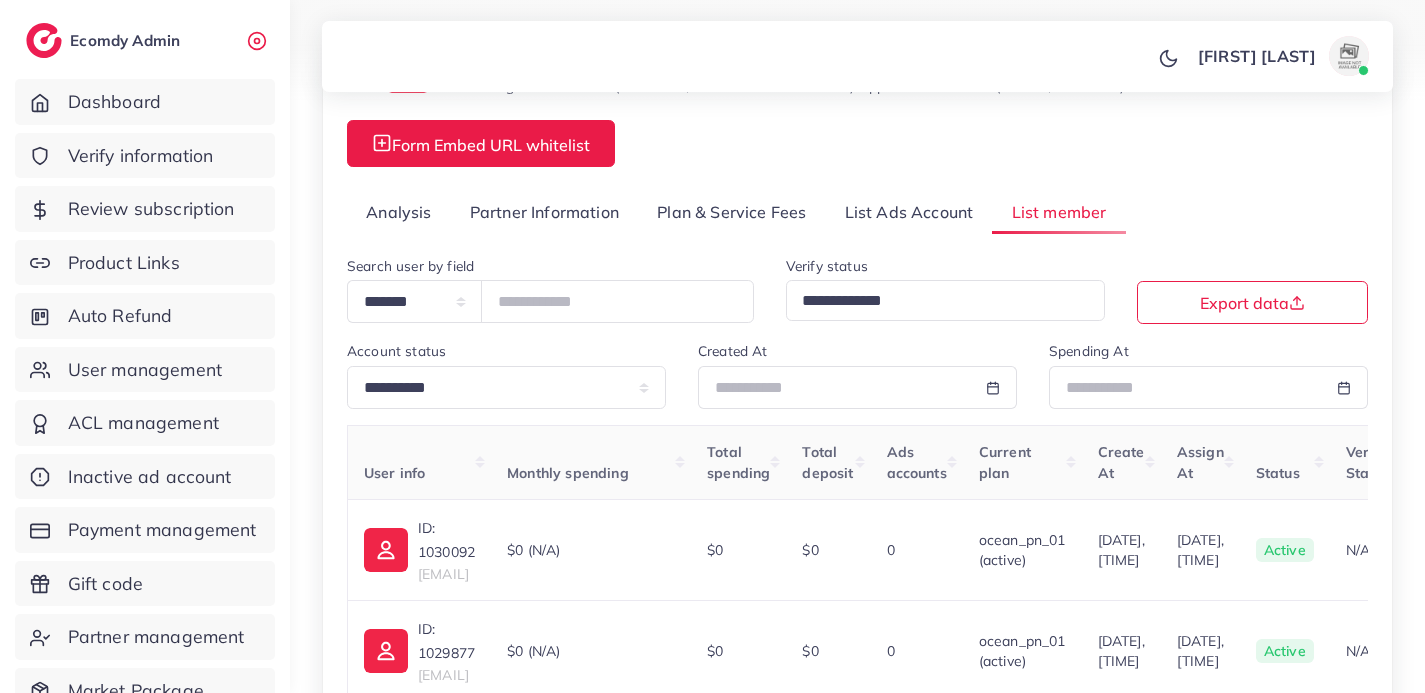 scroll, scrollTop: 179, scrollLeft: 0, axis: vertical 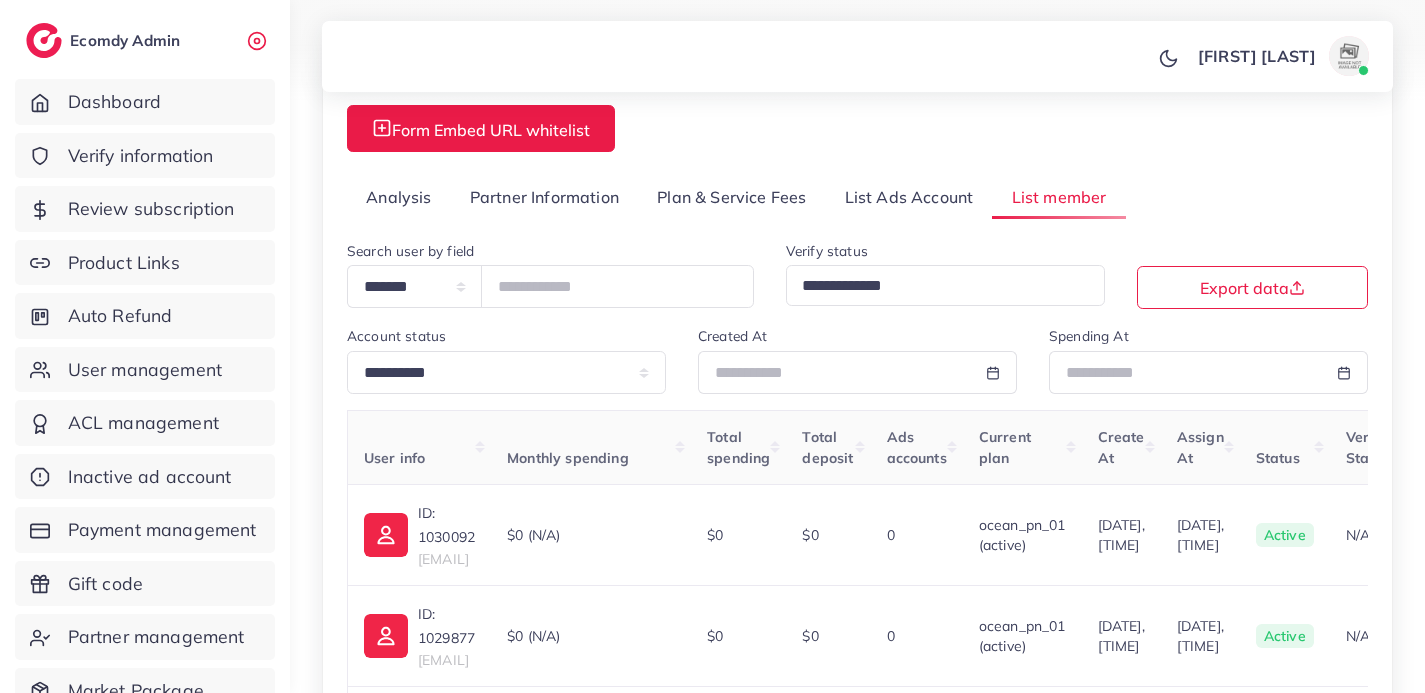 click on "Analysis" at bounding box center (399, 197) 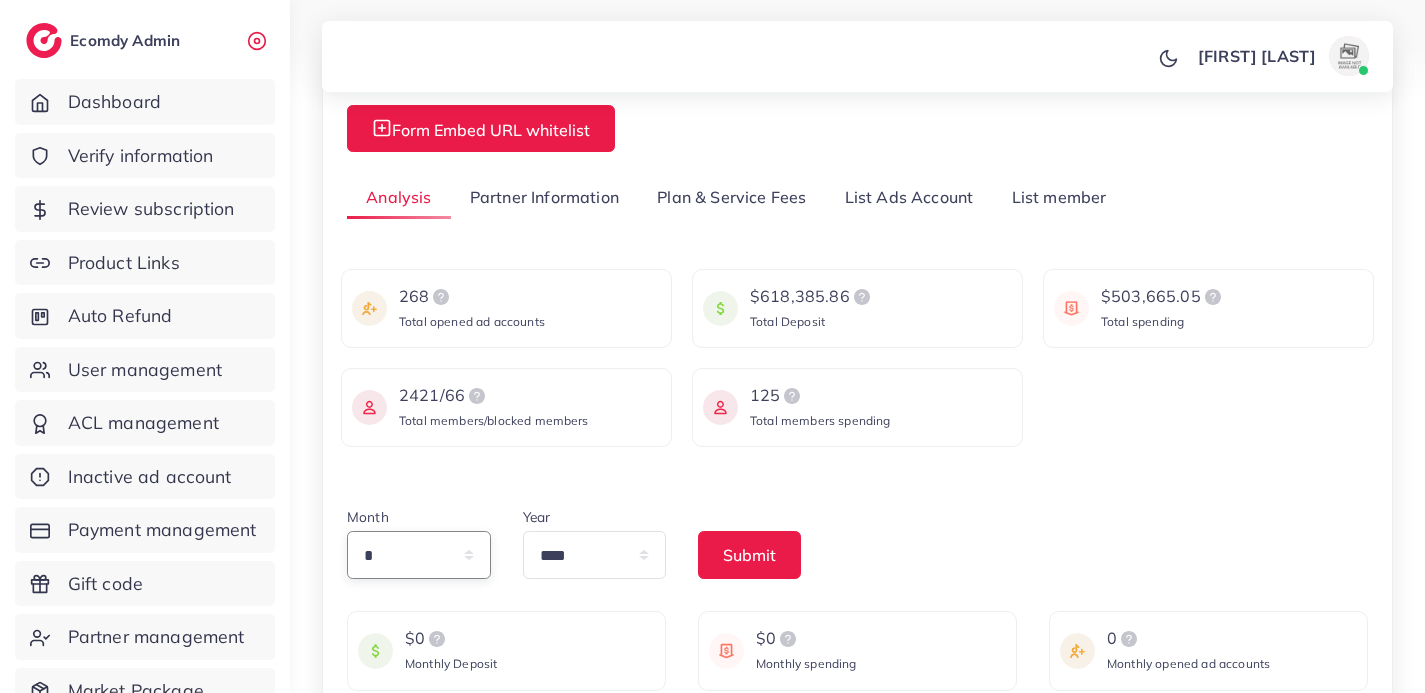 click on "* * * * * * * * * ** ** **" at bounding box center [419, 555] 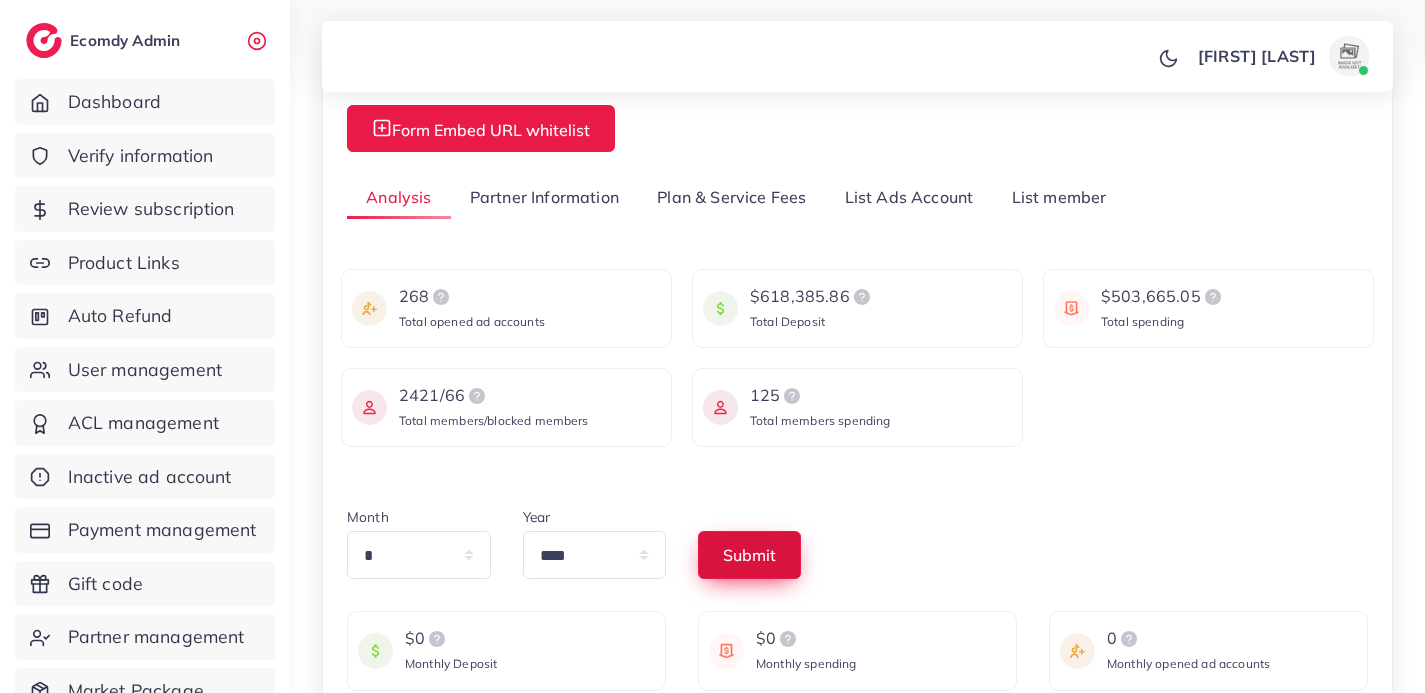 click on "Submit" at bounding box center [749, 555] 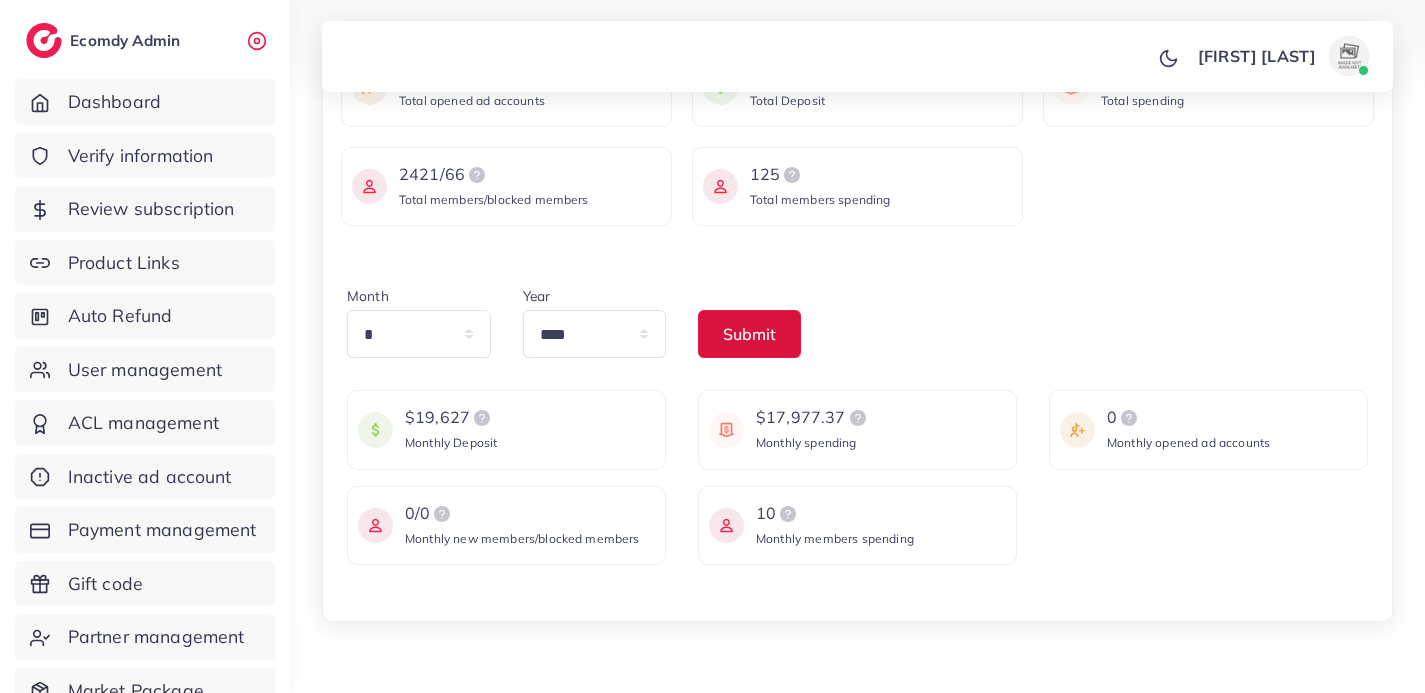 scroll, scrollTop: 422, scrollLeft: 0, axis: vertical 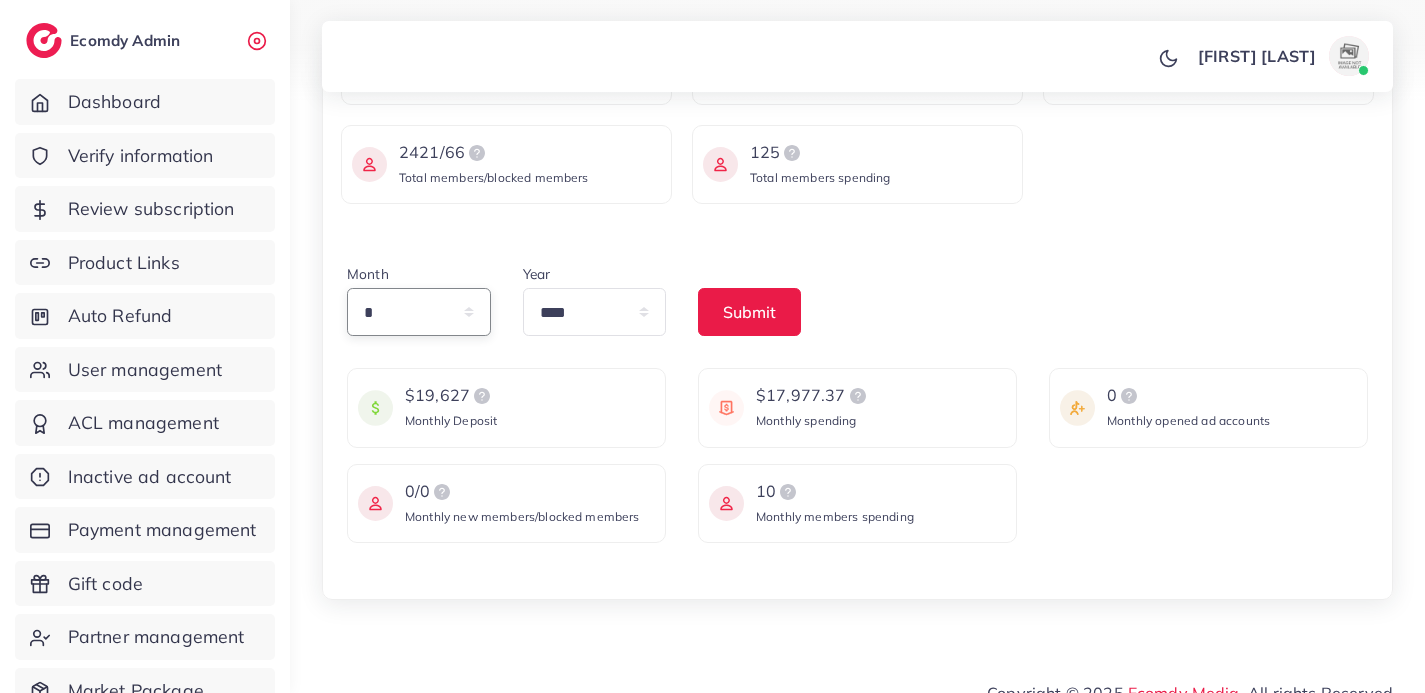 click on "* * * * * * * * * ** ** **" at bounding box center [419, 312] 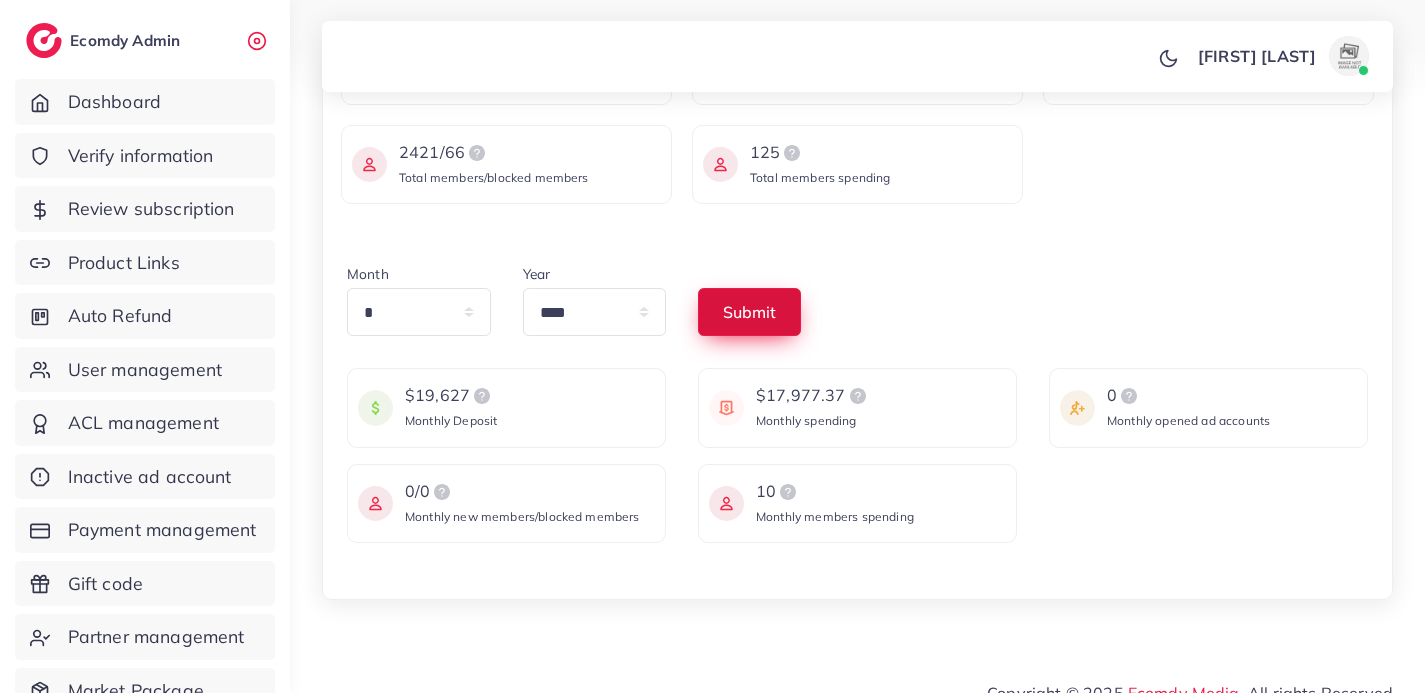 click on "Submit" at bounding box center (749, 312) 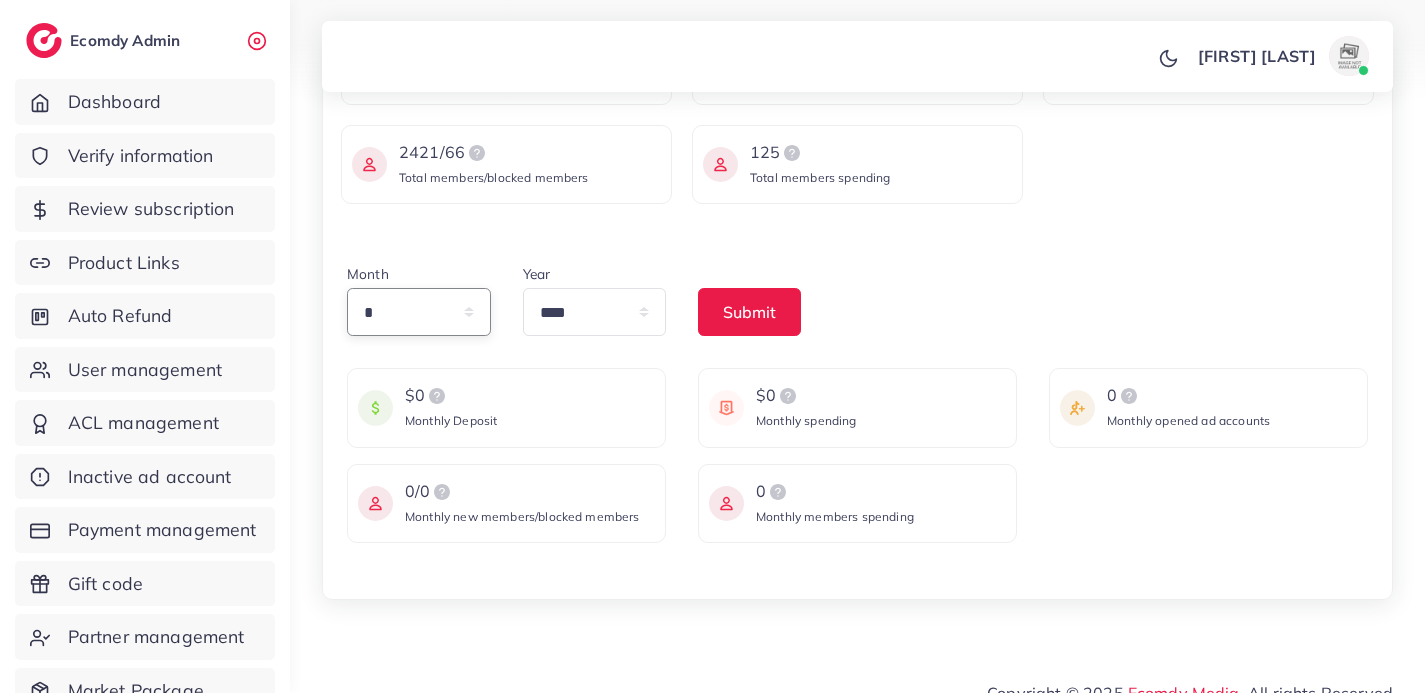 click on "* * * * * * * * * ** ** **" at bounding box center [419, 312] 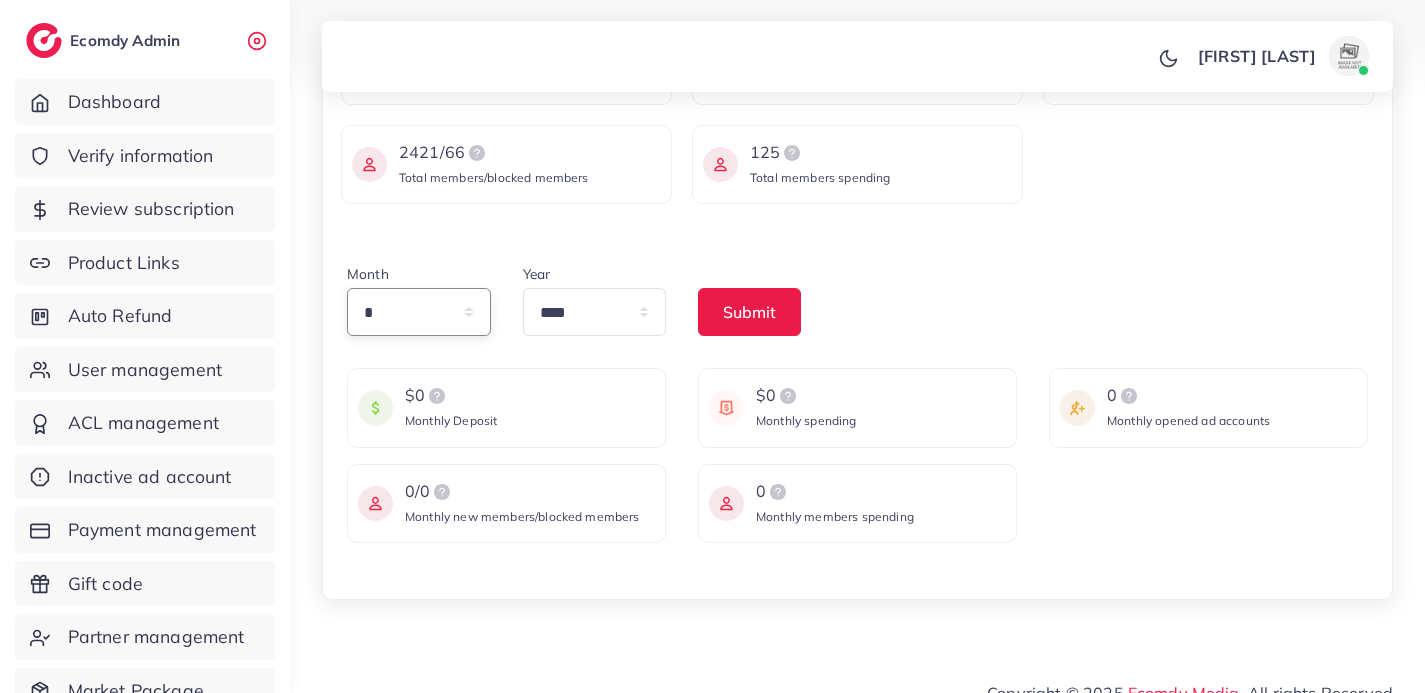 select on "*" 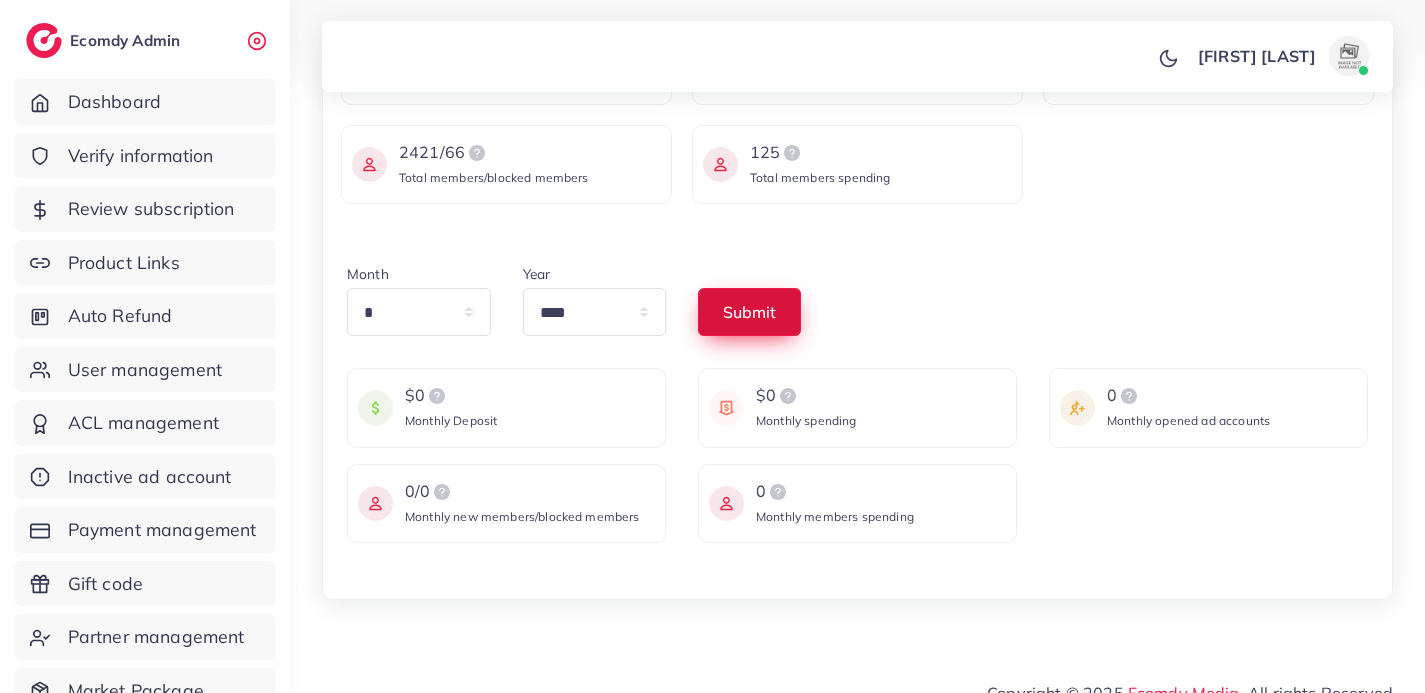 click on "Submit" at bounding box center [749, 312] 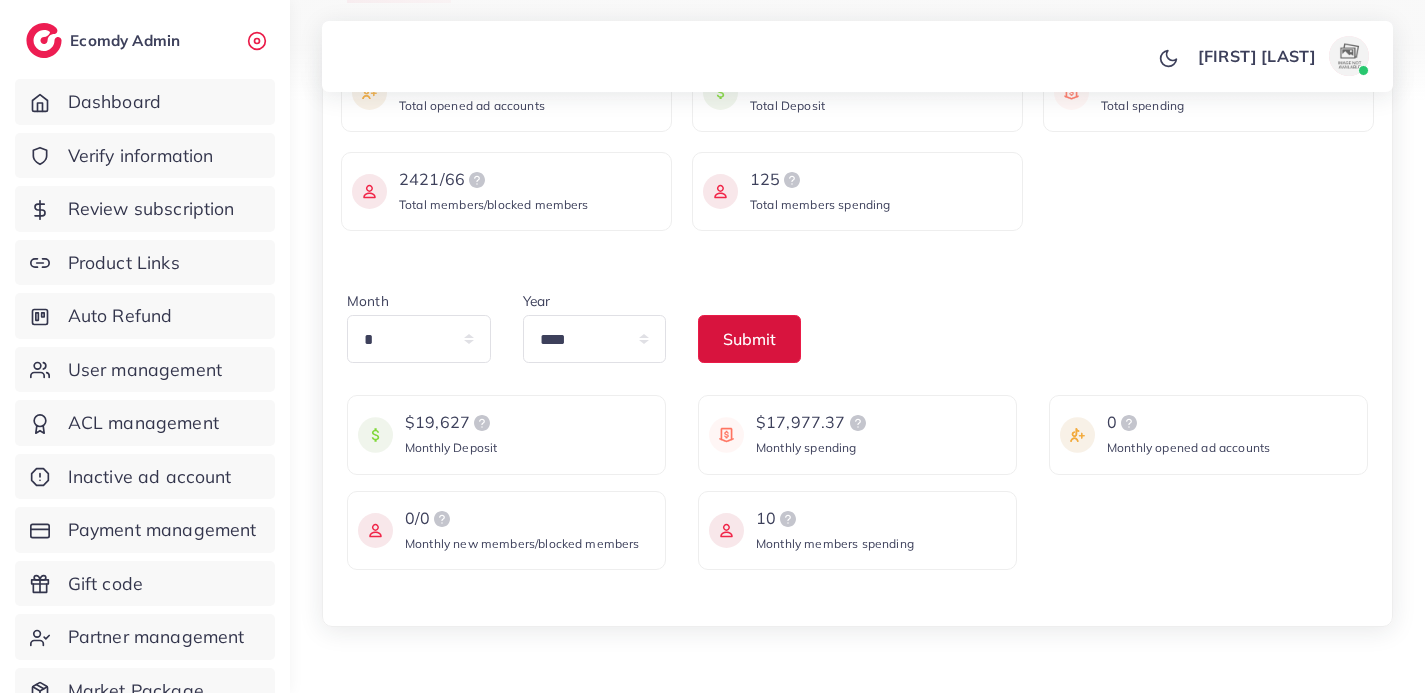 scroll, scrollTop: 394, scrollLeft: 0, axis: vertical 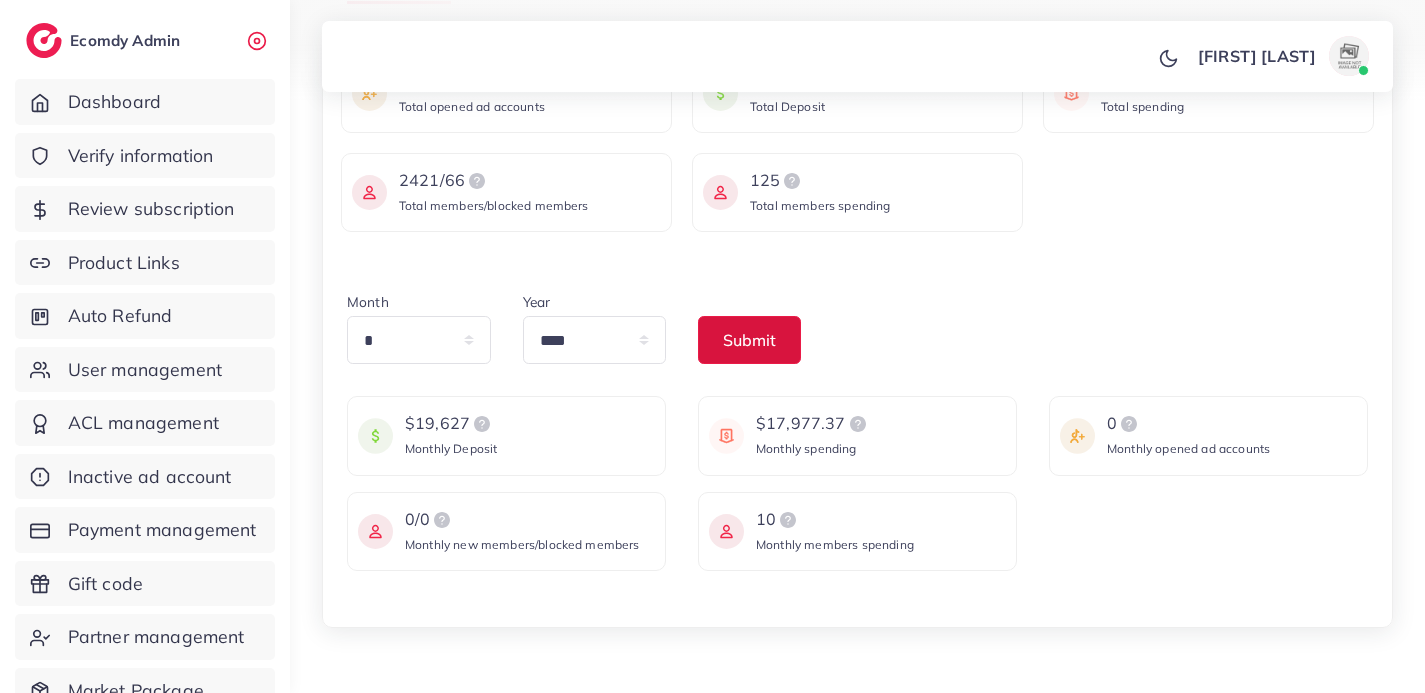 type 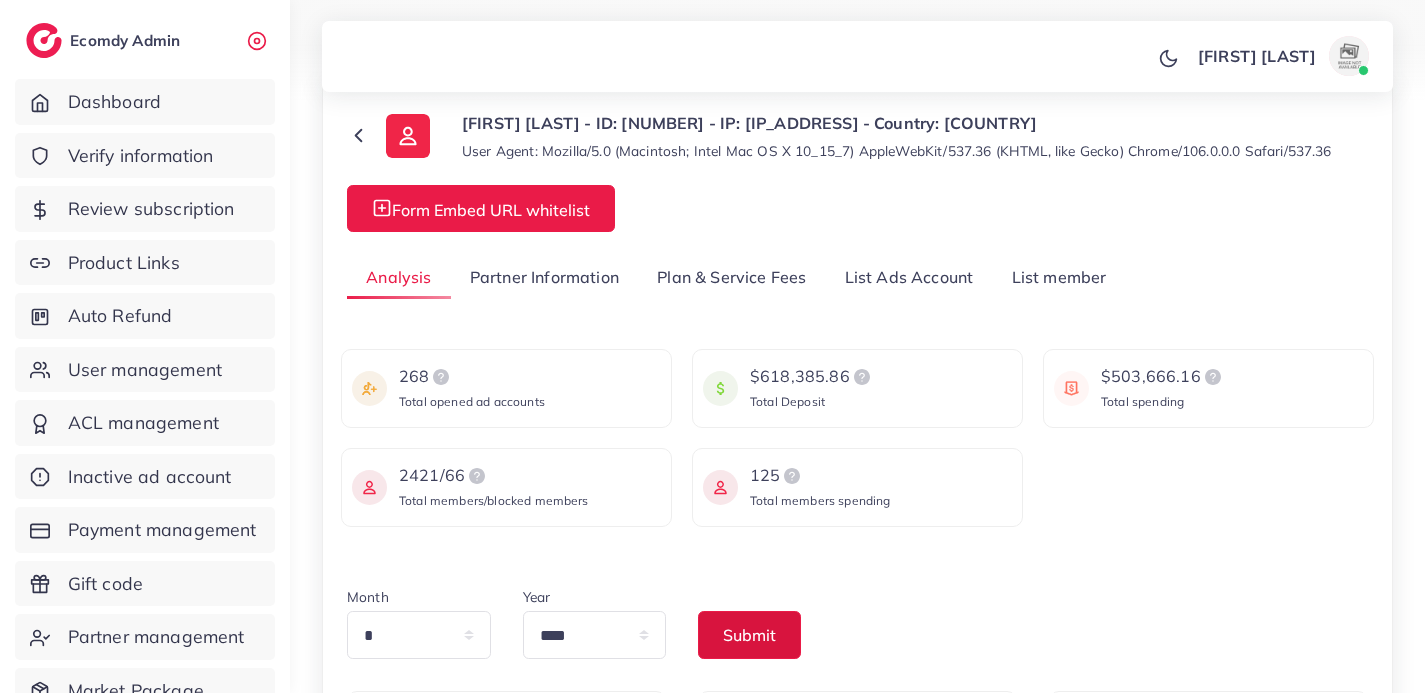 scroll, scrollTop: 0, scrollLeft: 0, axis: both 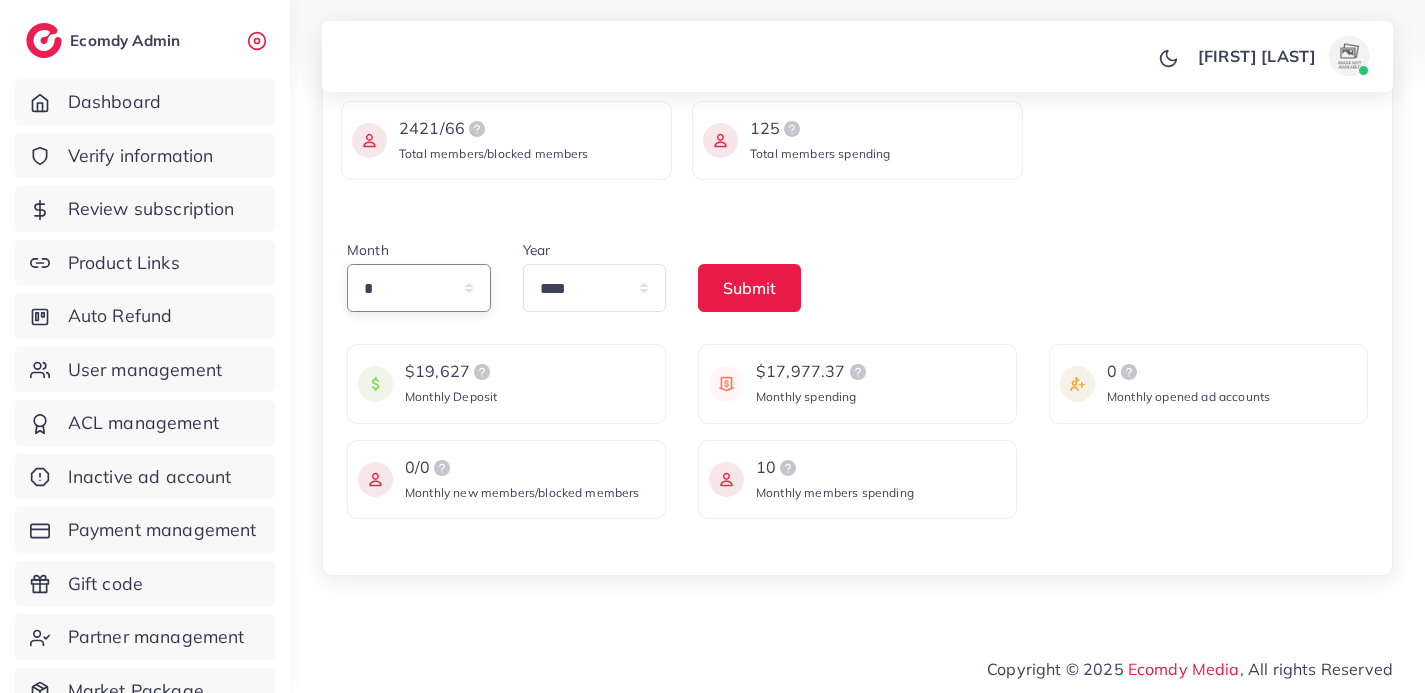 click on "* * * * * * * * * ** ** **" at bounding box center [419, 288] 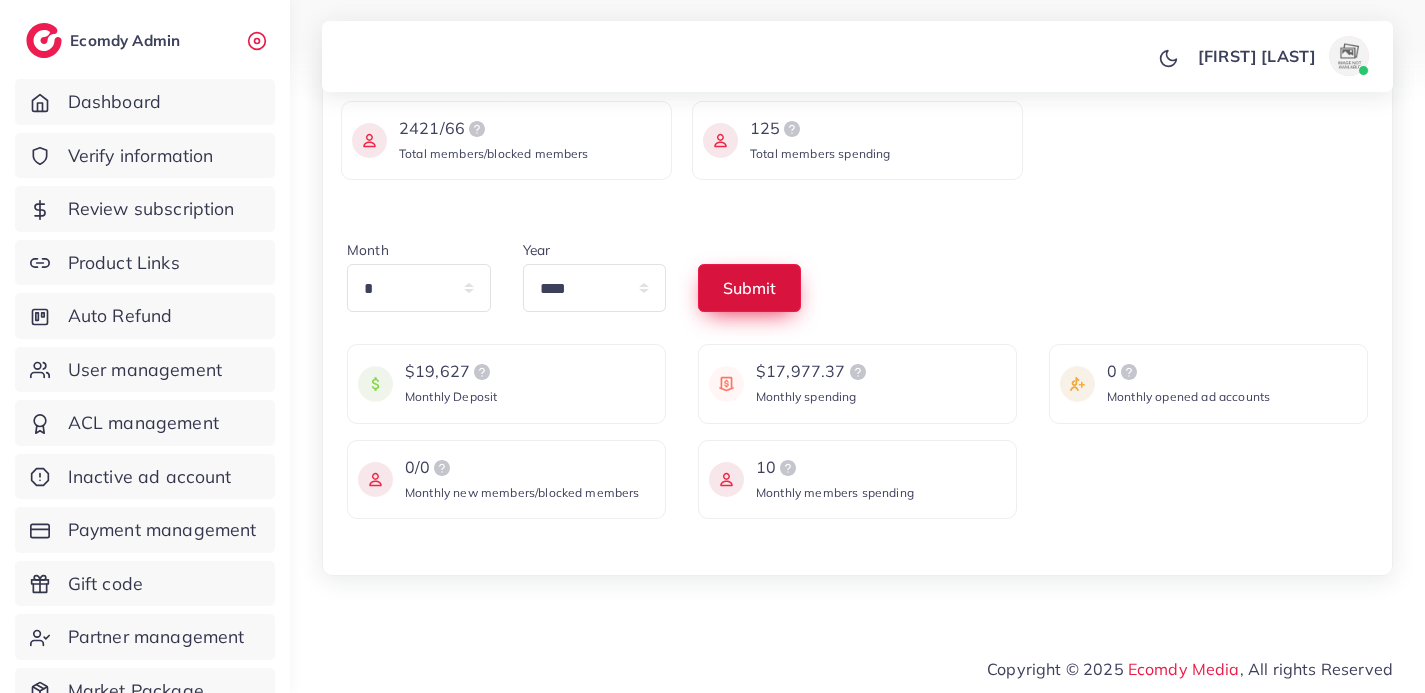 click on "Submit" at bounding box center (749, 288) 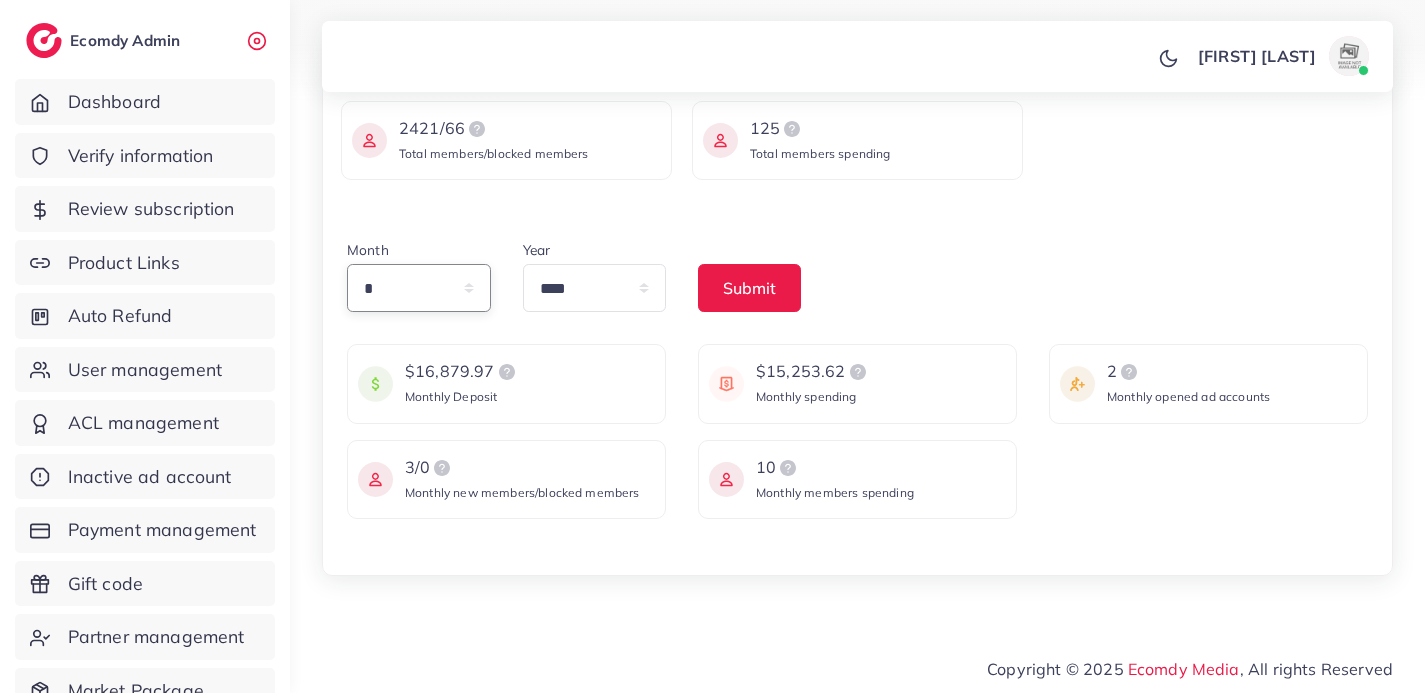 click on "* * * * * * * * * ** ** **" at bounding box center [419, 288] 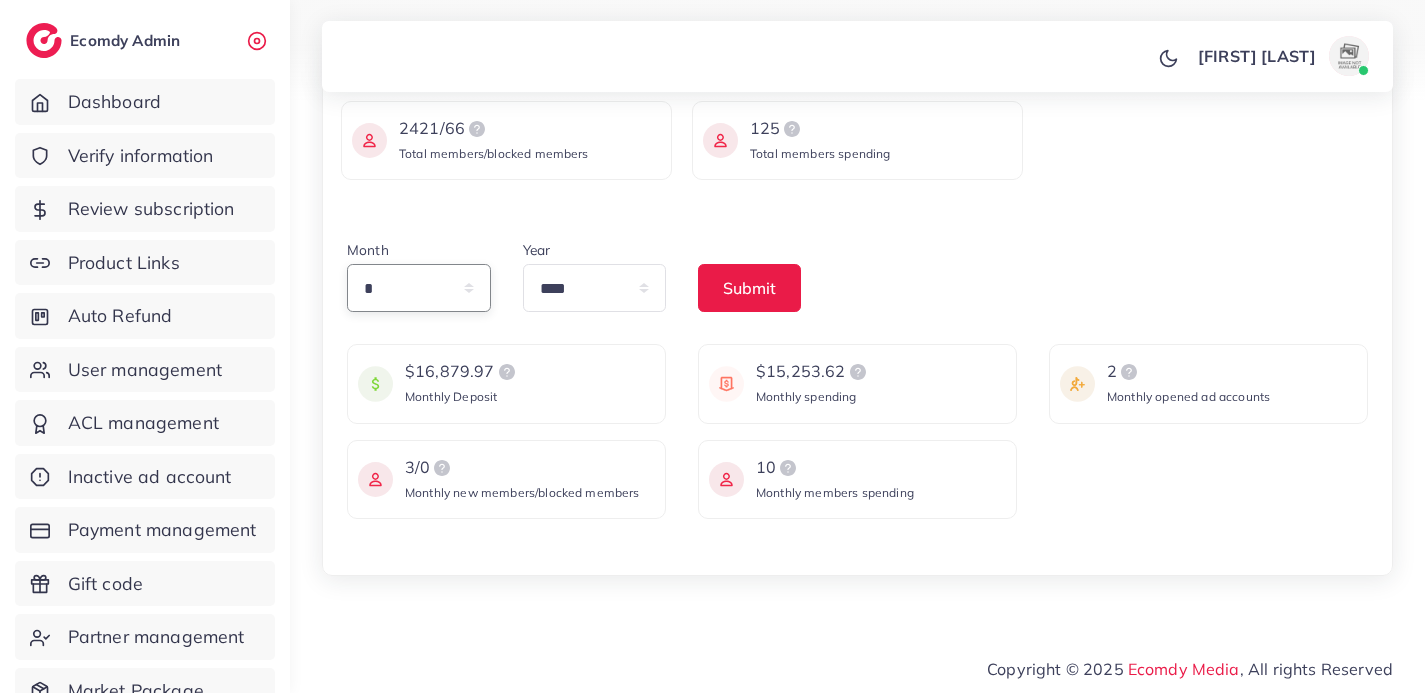 select on "*" 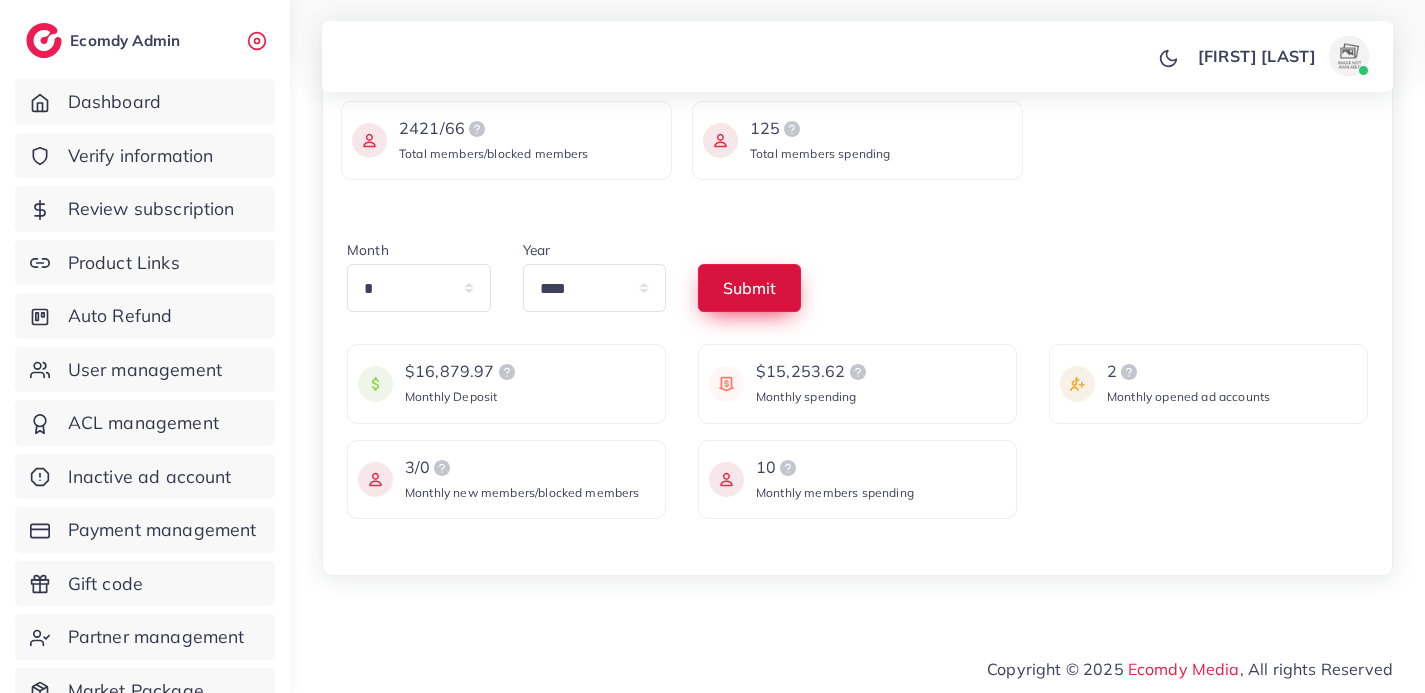 click on "Submit" at bounding box center [749, 288] 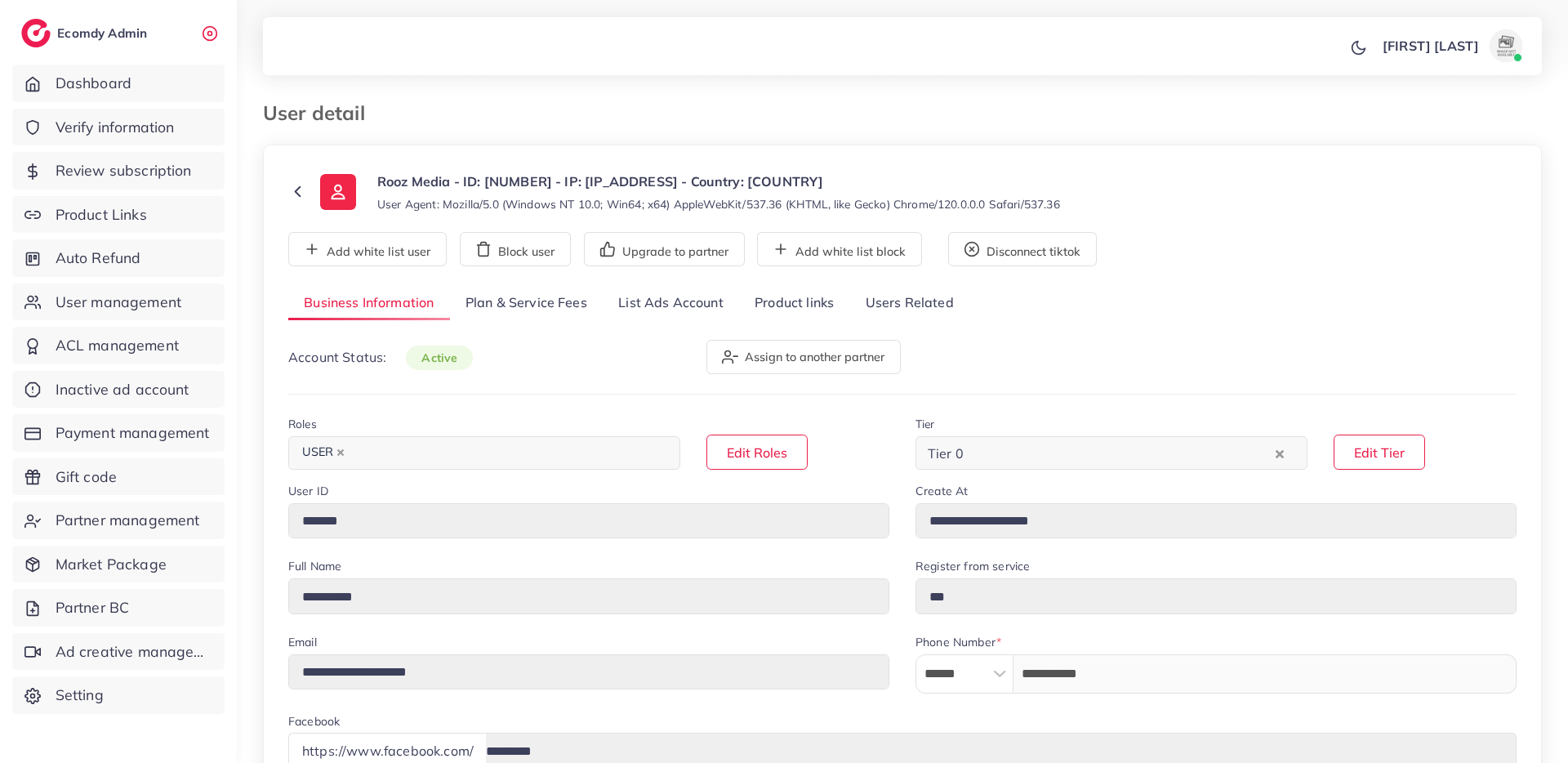 select on "******" 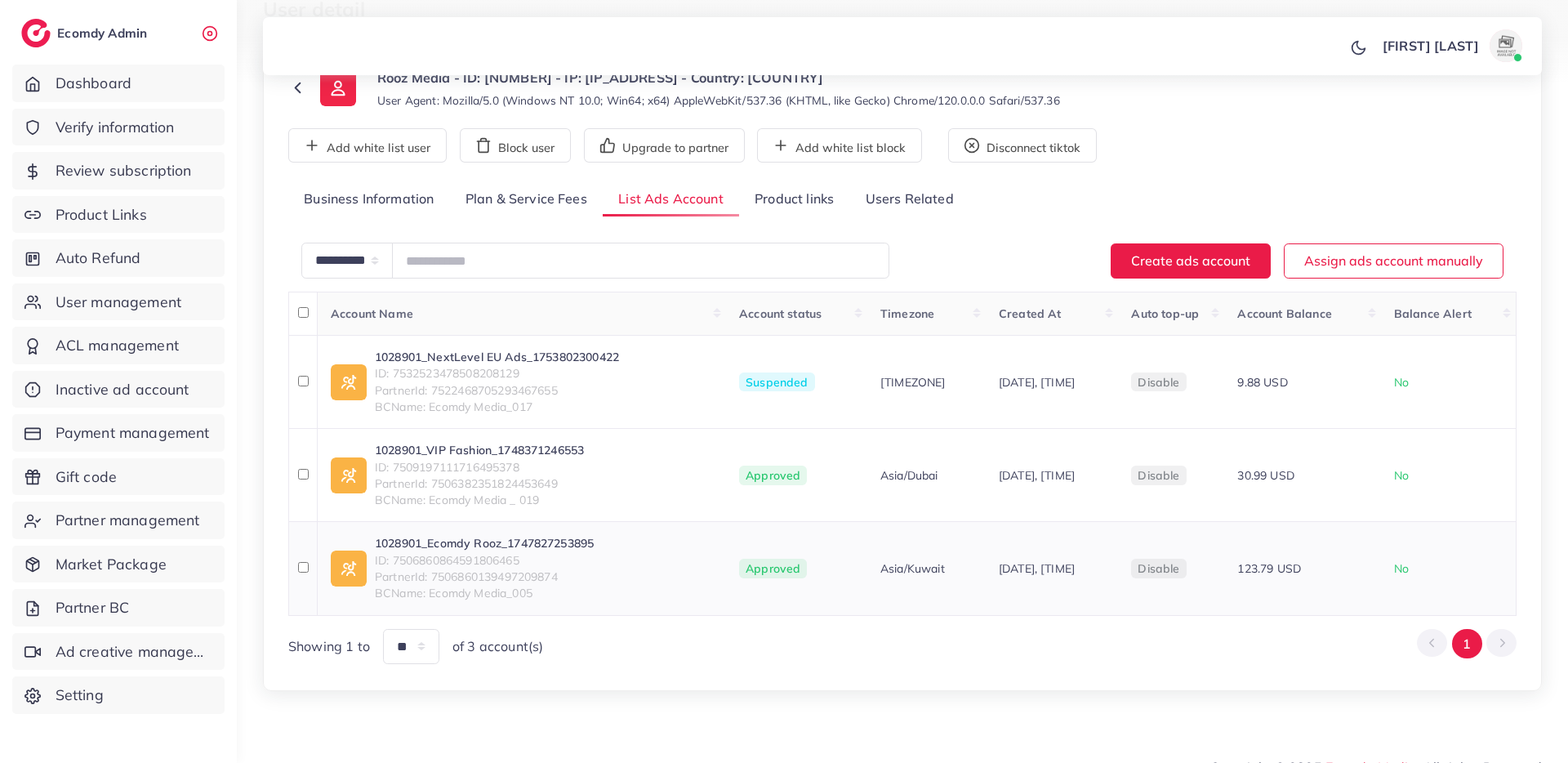 scroll, scrollTop: 105, scrollLeft: 0, axis: vertical 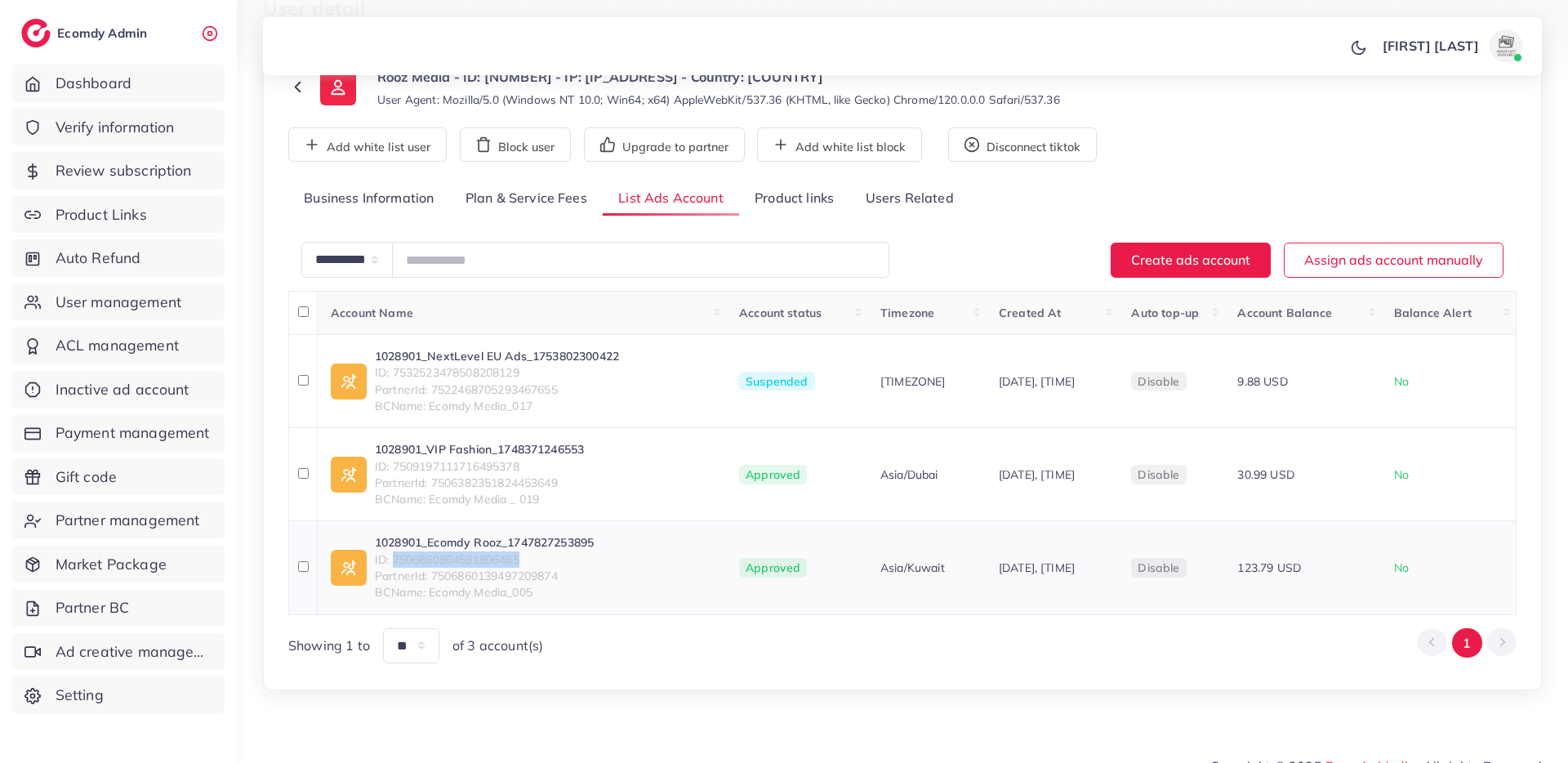 drag, startPoint x: 394, startPoint y: 556, endPoint x: 535, endPoint y: 557, distance: 141.00355 